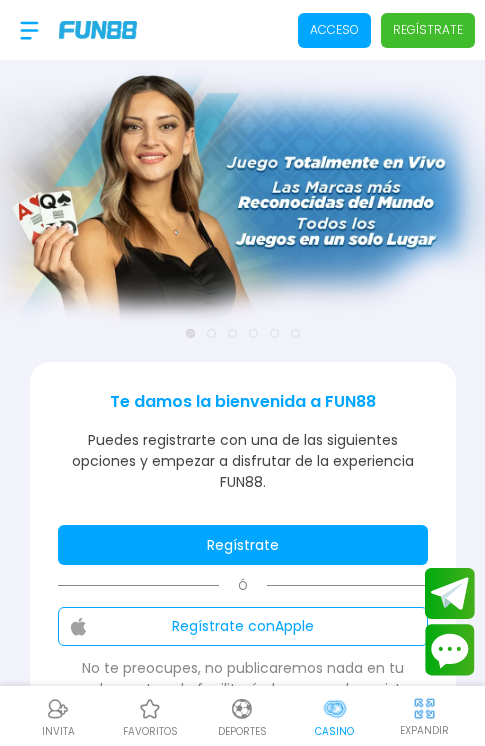 scroll, scrollTop: 0, scrollLeft: 0, axis: both 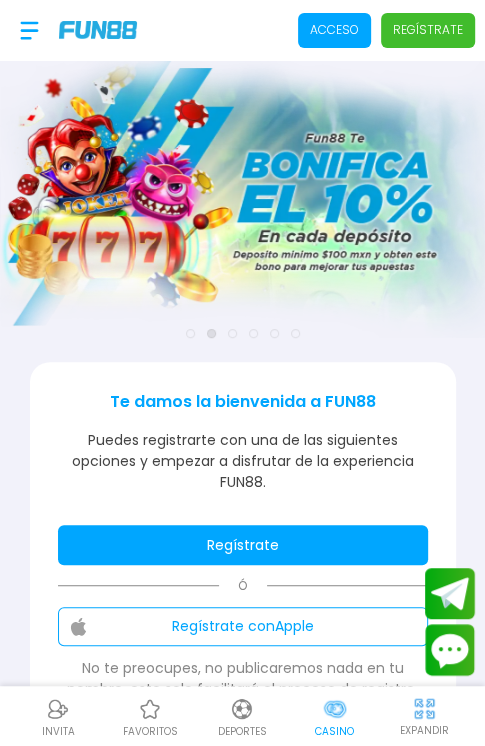 click on "Regístrate" at bounding box center [243, 545] 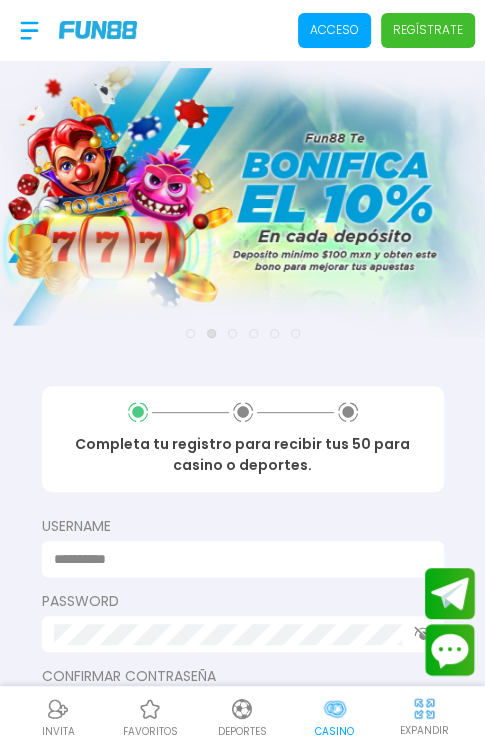 click at bounding box center (237, 559) 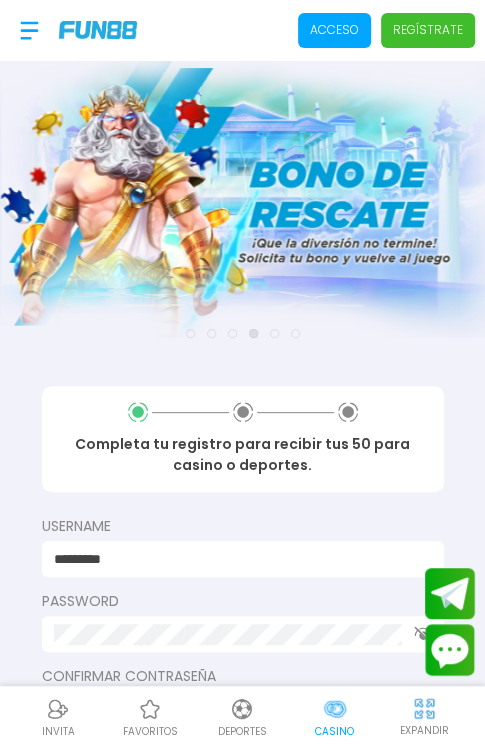 type on "*********" 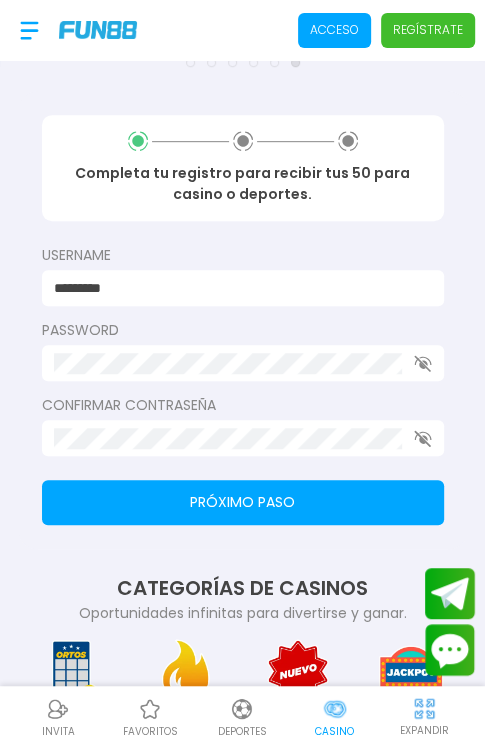 scroll, scrollTop: 300, scrollLeft: 0, axis: vertical 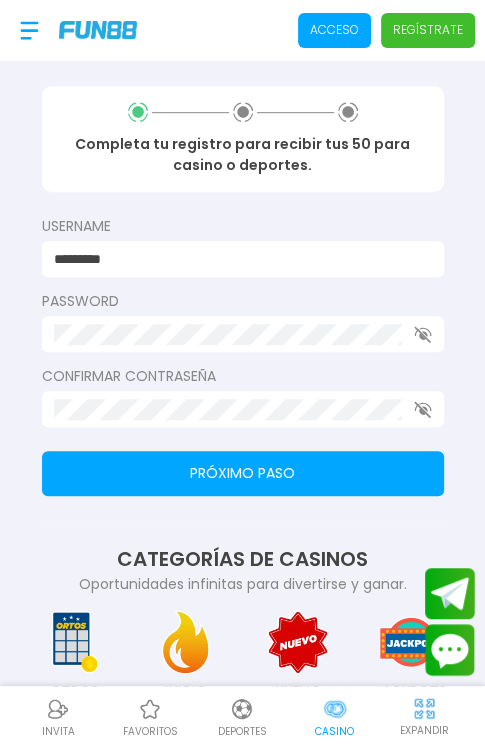 type 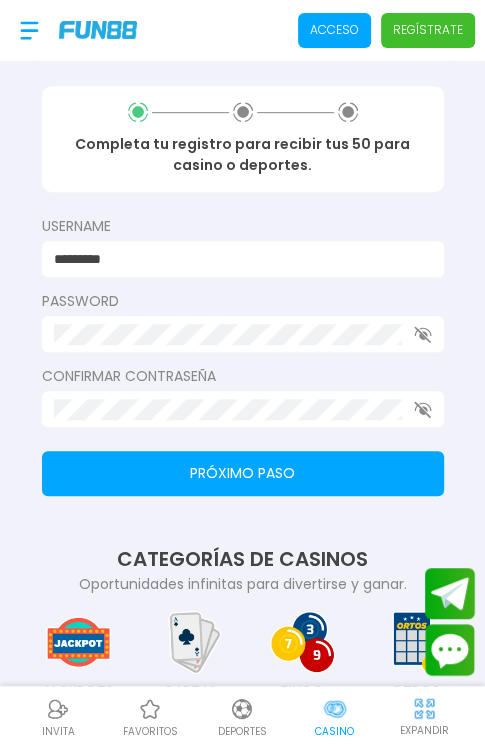 click on "Próximo paso" at bounding box center [243, 473] 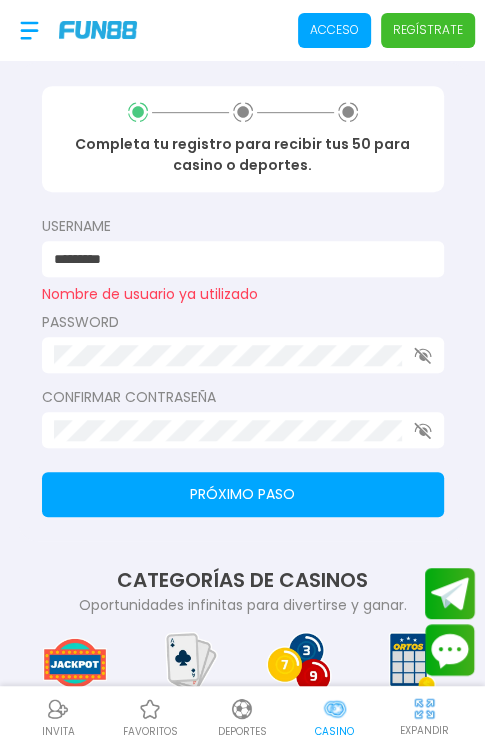 click on "*********" at bounding box center (243, 259) 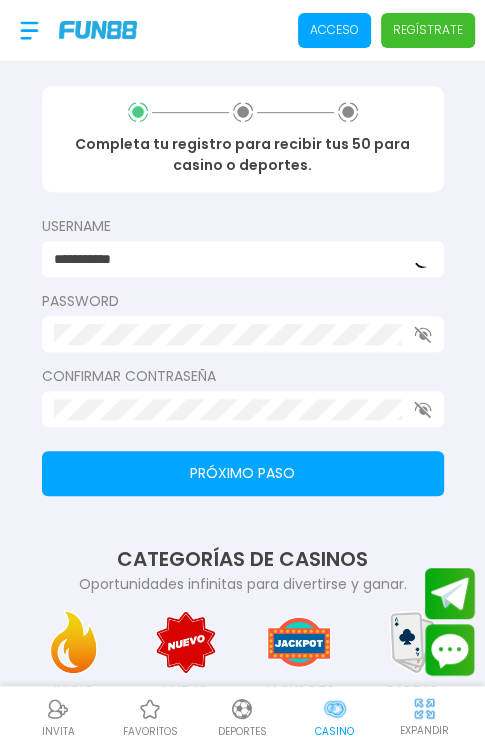 click on "Próximo paso" at bounding box center (243, 473) 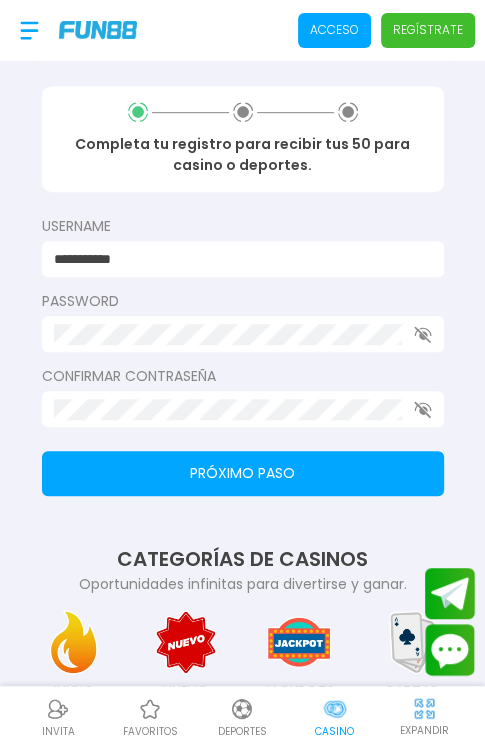 click on "Próximo paso" at bounding box center [243, 473] 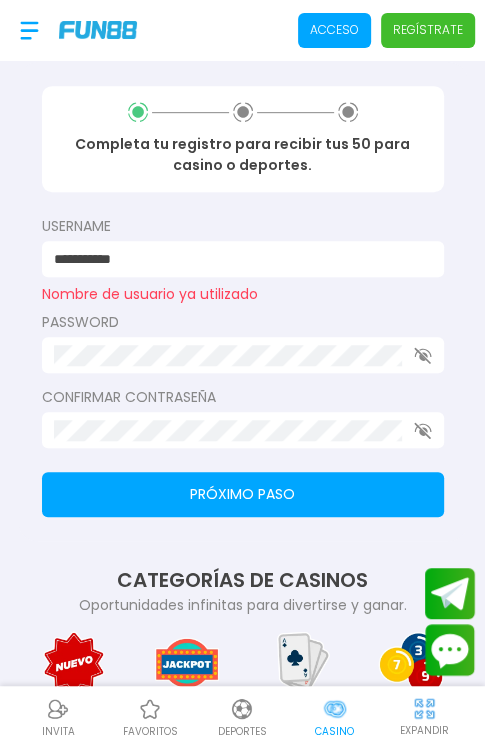 click on "**********" at bounding box center (243, 259) 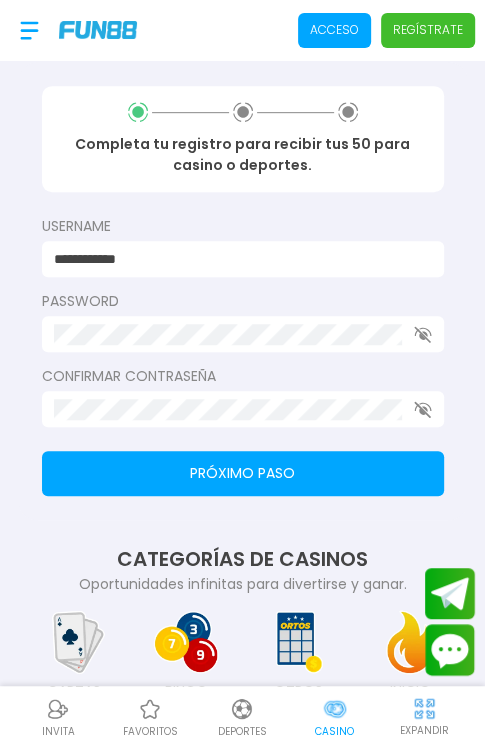 type on "**********" 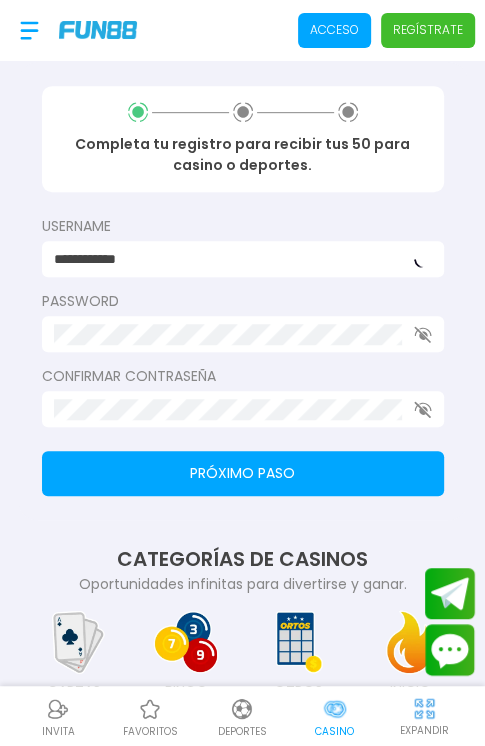 click on "Próximo paso" at bounding box center [243, 473] 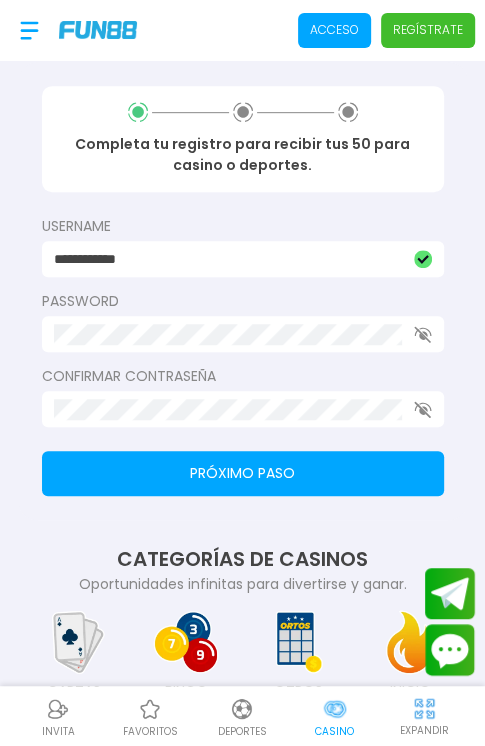 click on "Próximo paso" at bounding box center [243, 473] 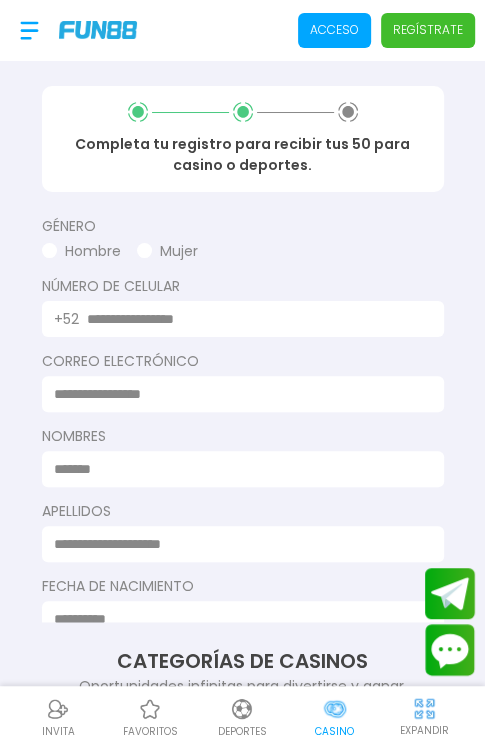 click at bounding box center [144, 250] 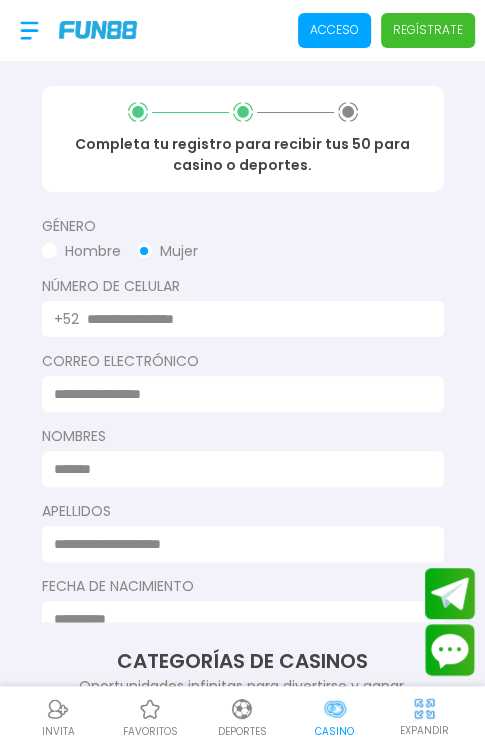 click at bounding box center (253, 319) 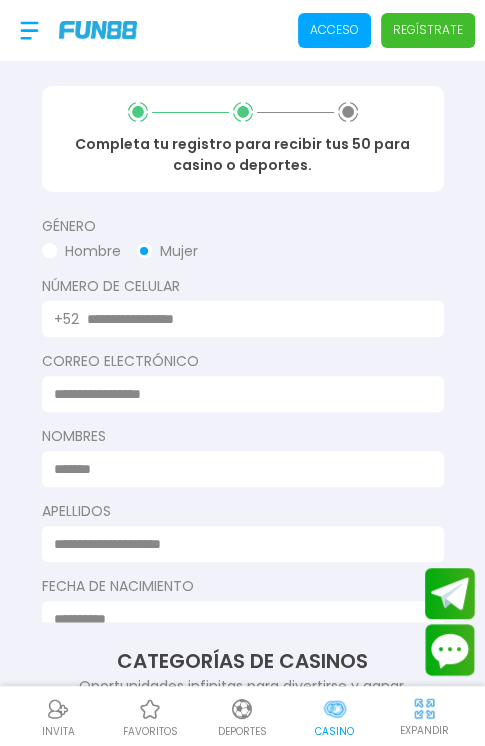 type on "**********" 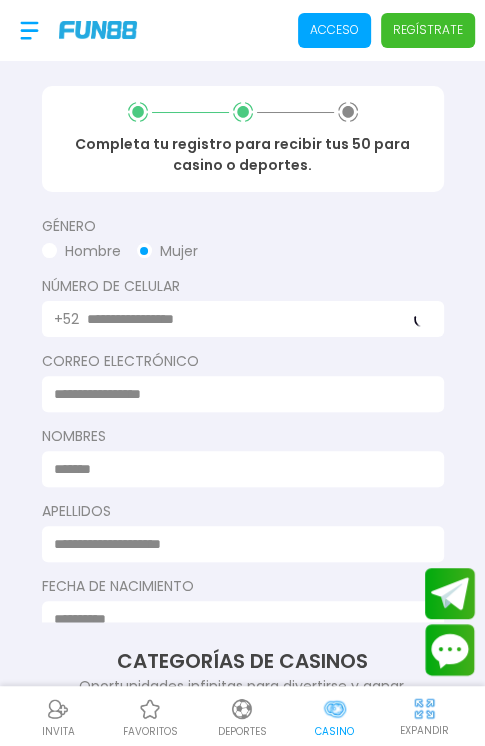 click at bounding box center [237, 394] 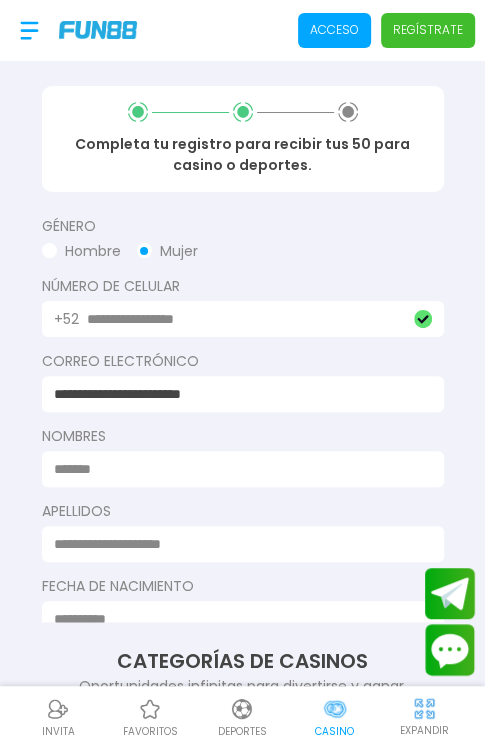 type on "**********" 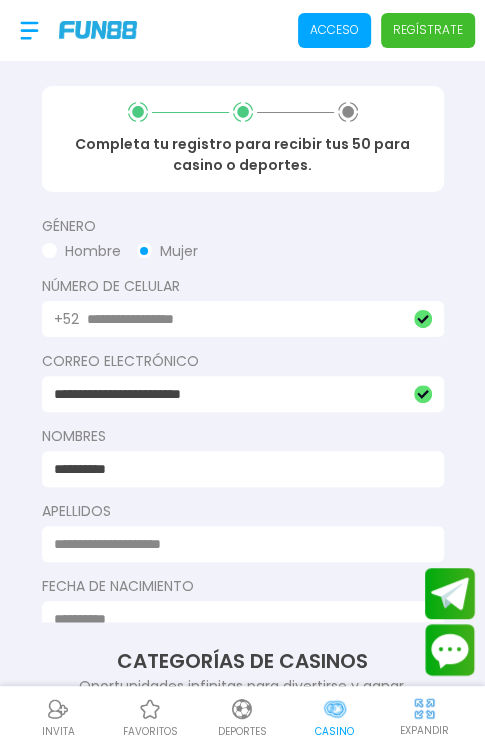 type on "**********" 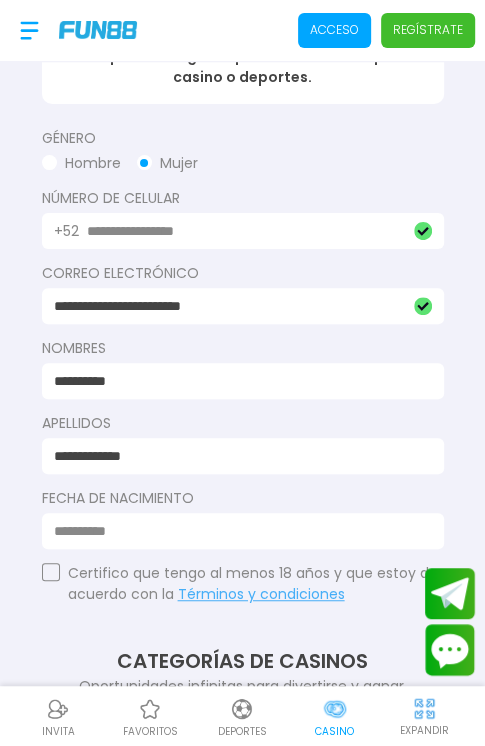 scroll, scrollTop: 164, scrollLeft: 0, axis: vertical 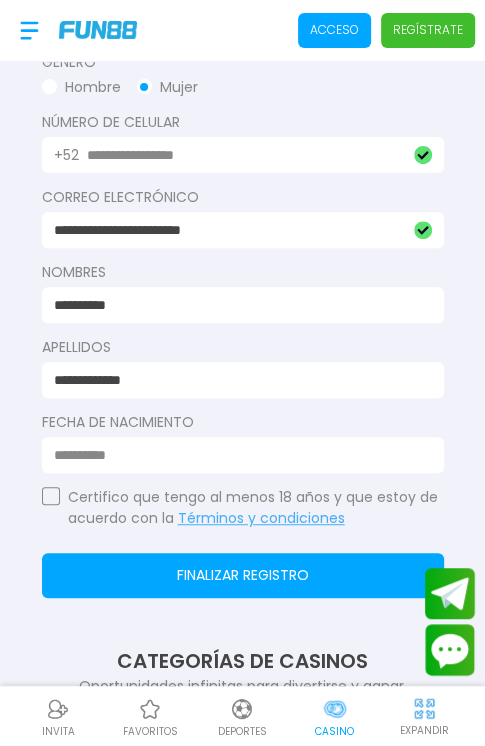 type on "**********" 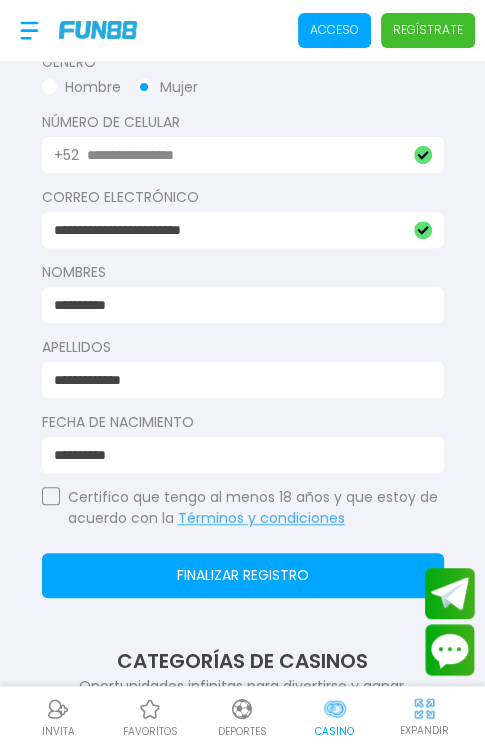 type on "**********" 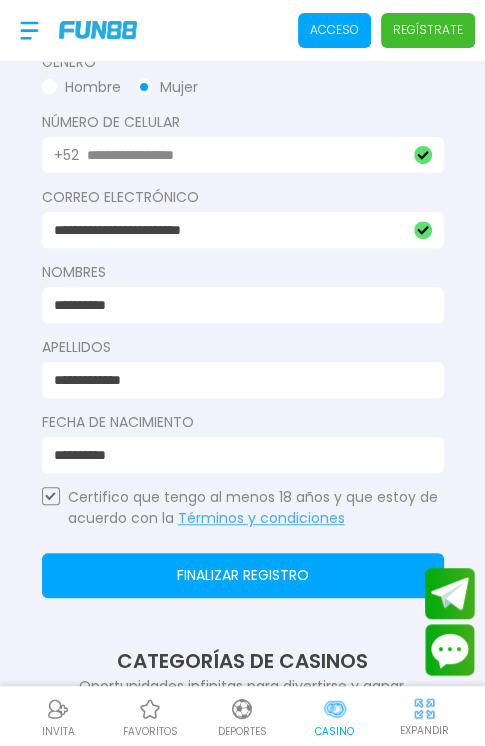 click on "Finalizar registro" 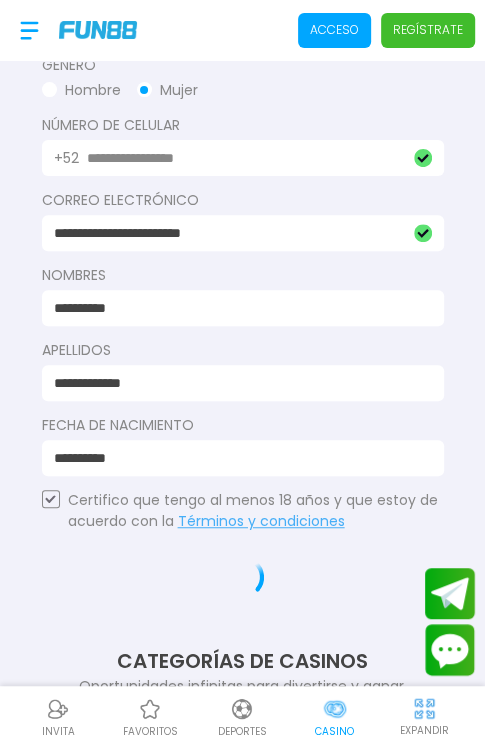 scroll, scrollTop: 161, scrollLeft: 0, axis: vertical 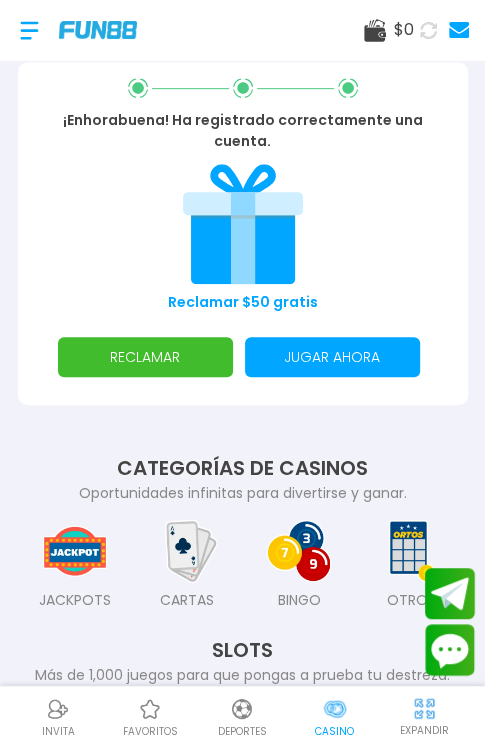 click on "RECLAMAR" at bounding box center [145, 357] 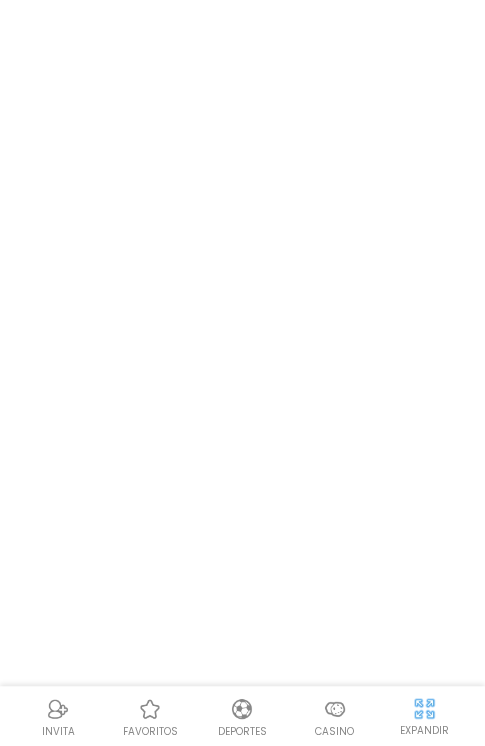 scroll, scrollTop: 0, scrollLeft: 0, axis: both 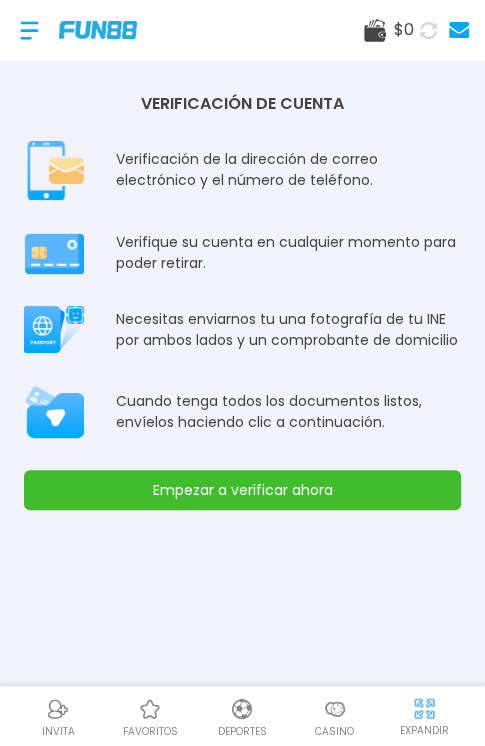 click on "Empezar a verificar ahora" at bounding box center [242, 490] 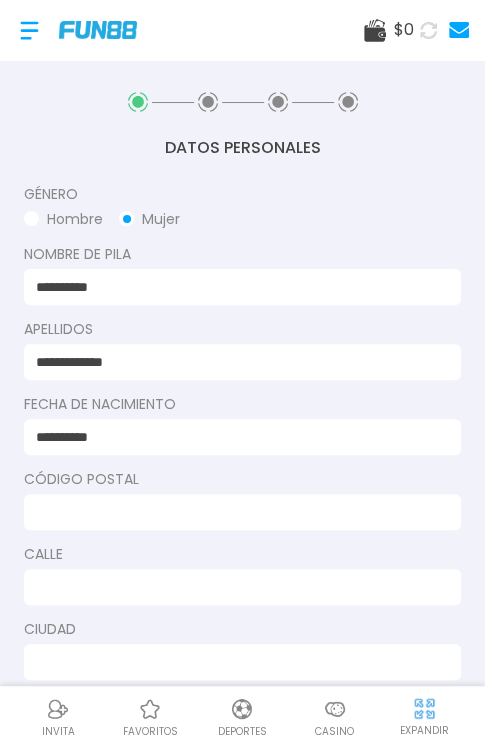 click at bounding box center [236, 512] 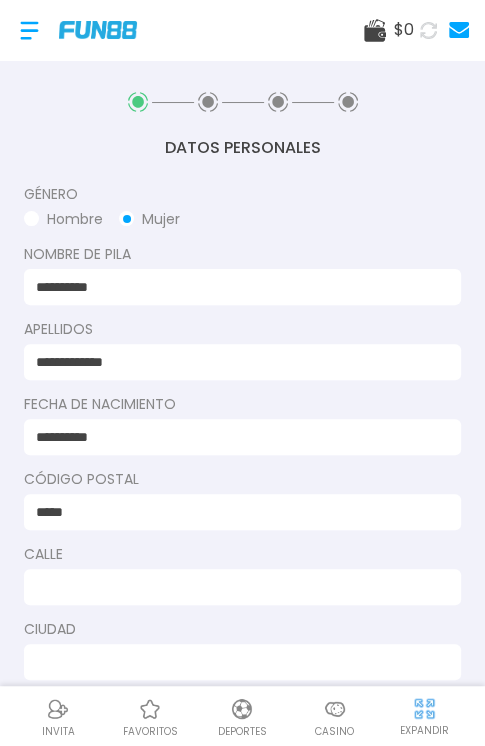 type on "*****" 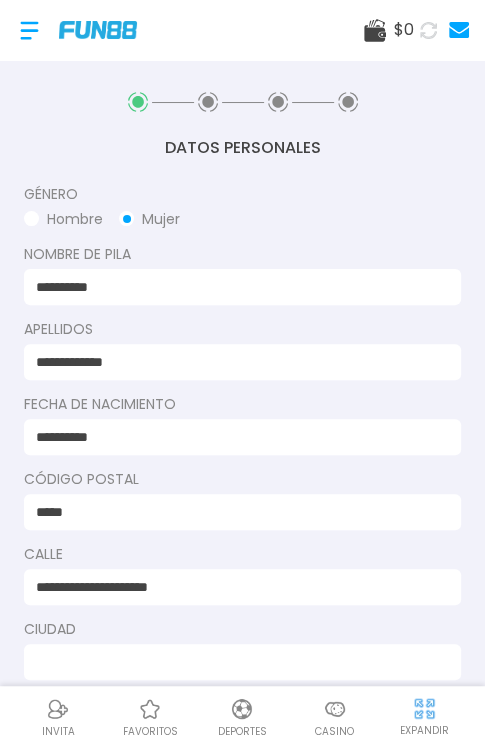 type on "**********" 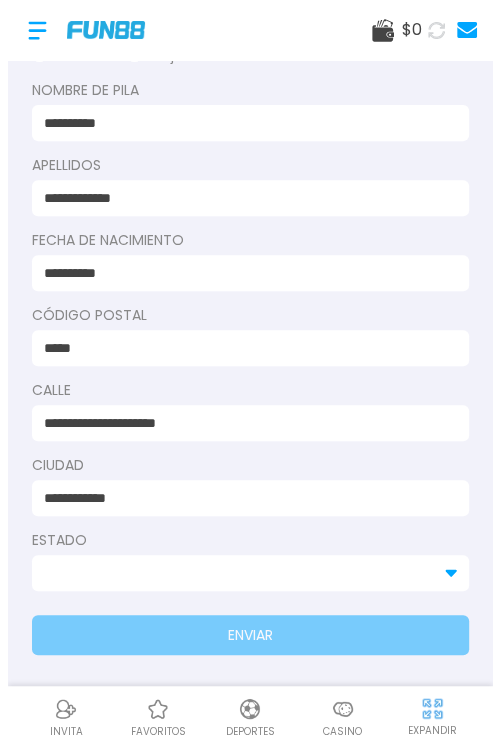 scroll, scrollTop: 165, scrollLeft: 0, axis: vertical 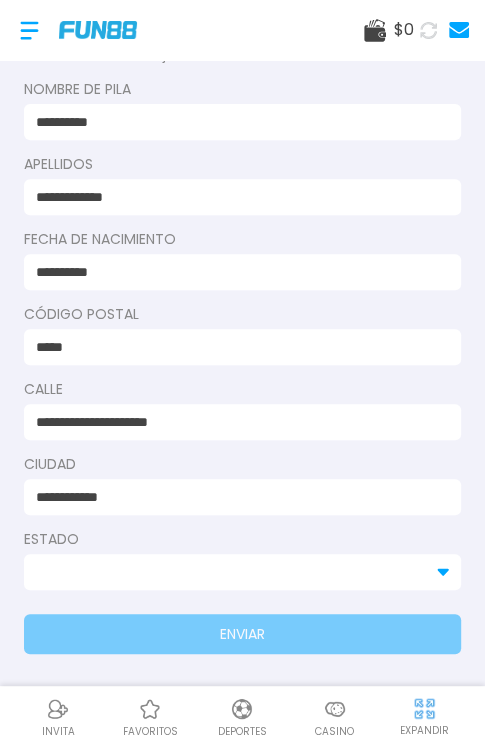 type on "**********" 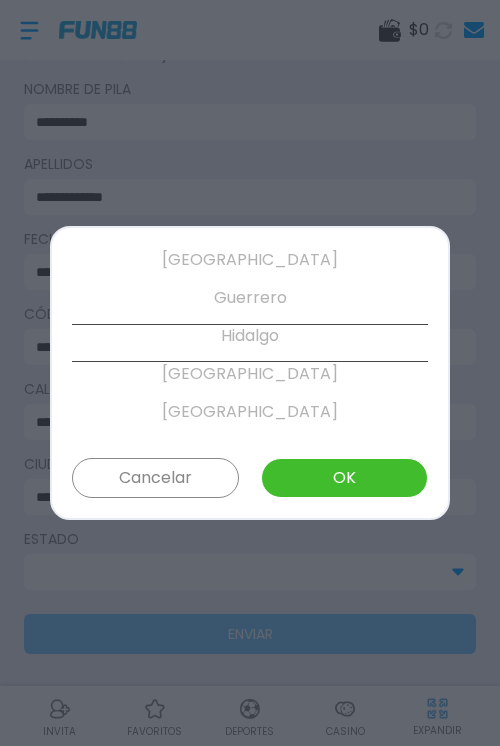 scroll, scrollTop: 532, scrollLeft: 0, axis: vertical 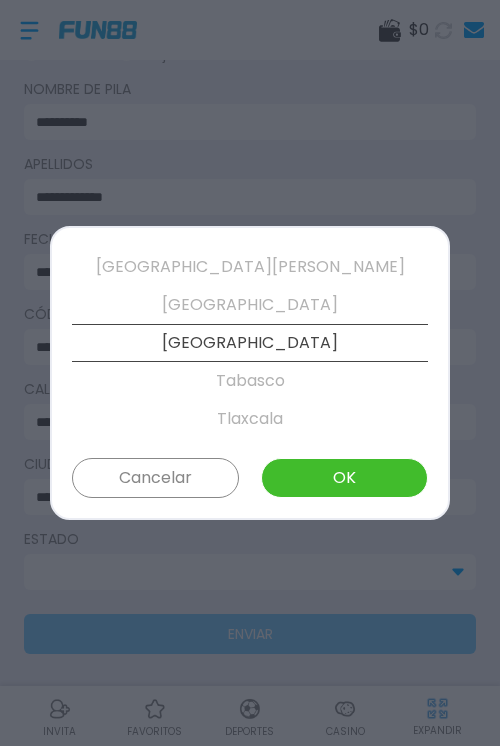 click on "Tabasco" at bounding box center [250, 381] 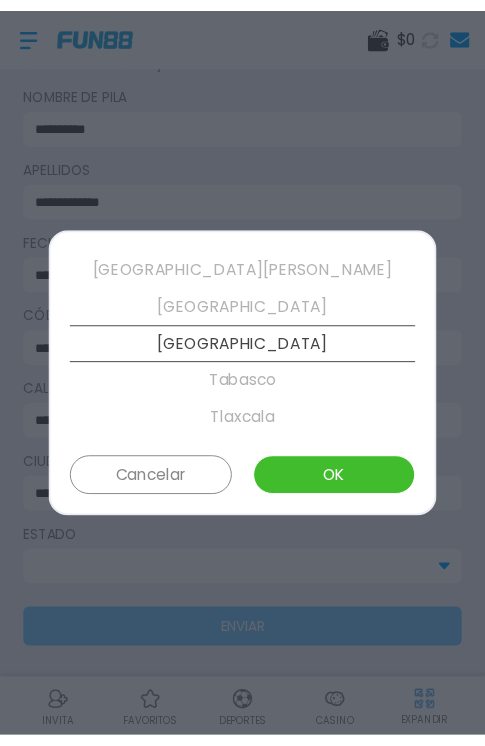 scroll, scrollTop: 988, scrollLeft: 0, axis: vertical 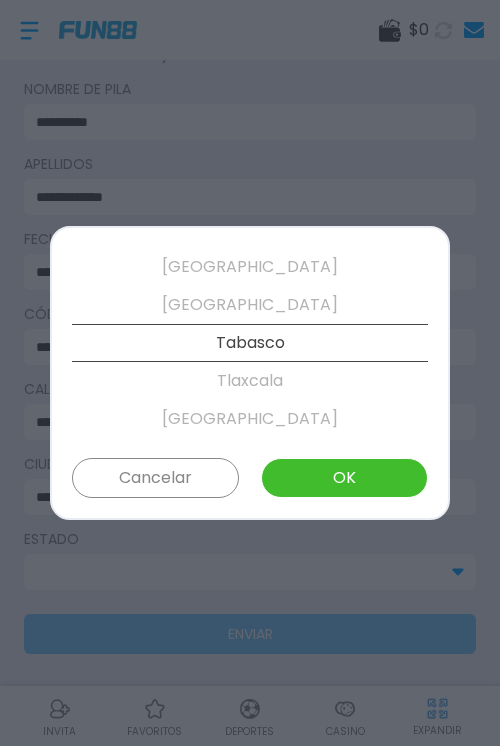 click on "OK" at bounding box center (344, 478) 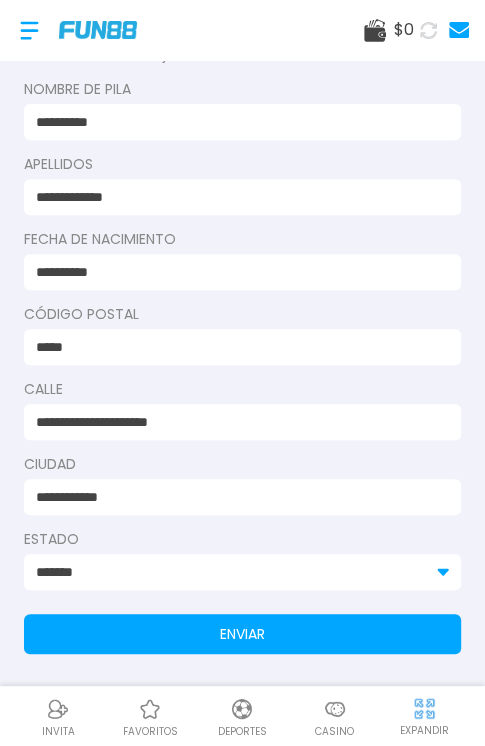 click on "ENVIAR" at bounding box center (242, 634) 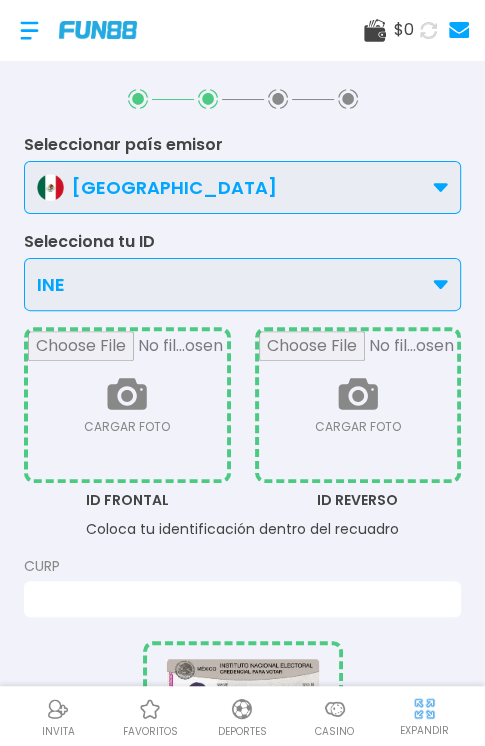 scroll, scrollTop: 0, scrollLeft: 0, axis: both 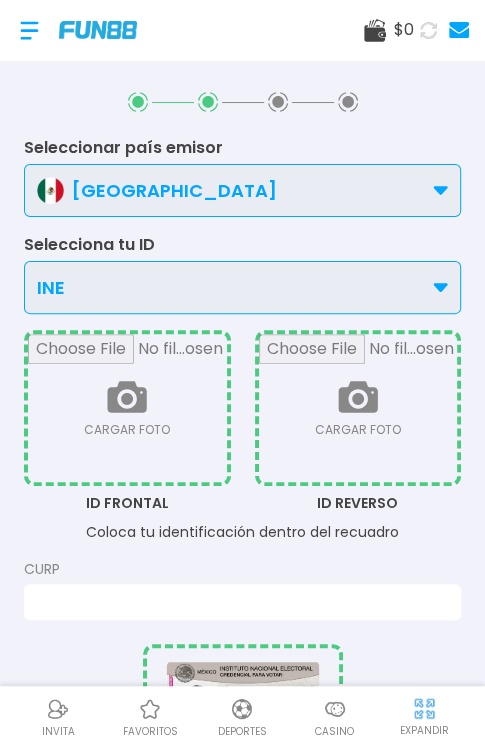 click at bounding box center (127, 408) 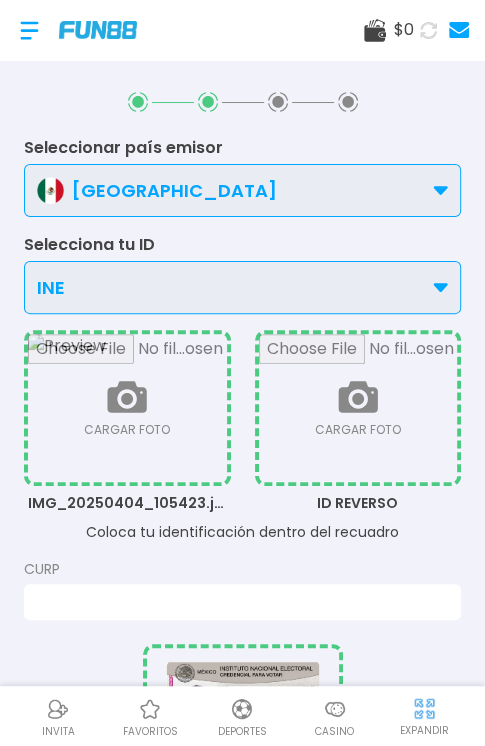 click at bounding box center (358, 408) 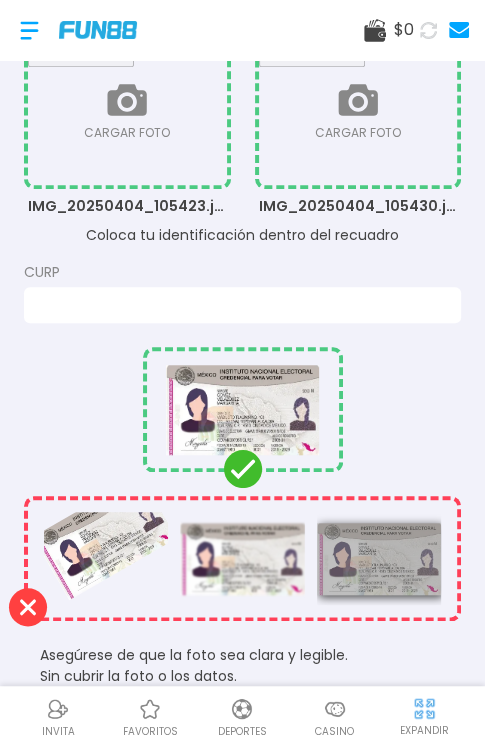 scroll, scrollTop: 400, scrollLeft: 0, axis: vertical 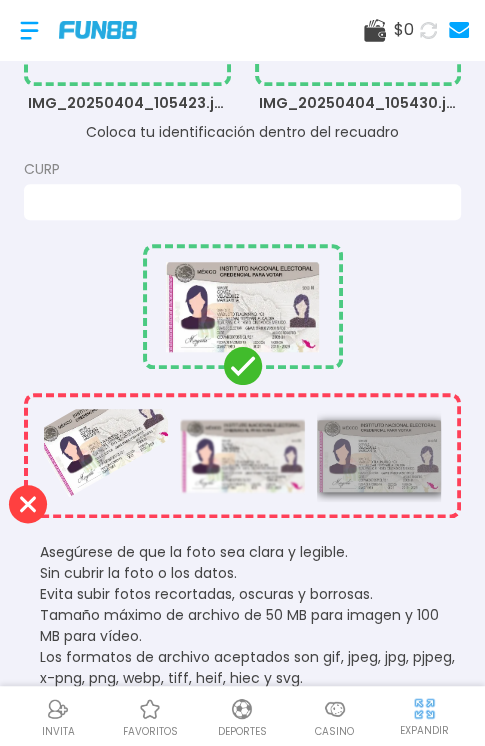 click at bounding box center [236, 202] 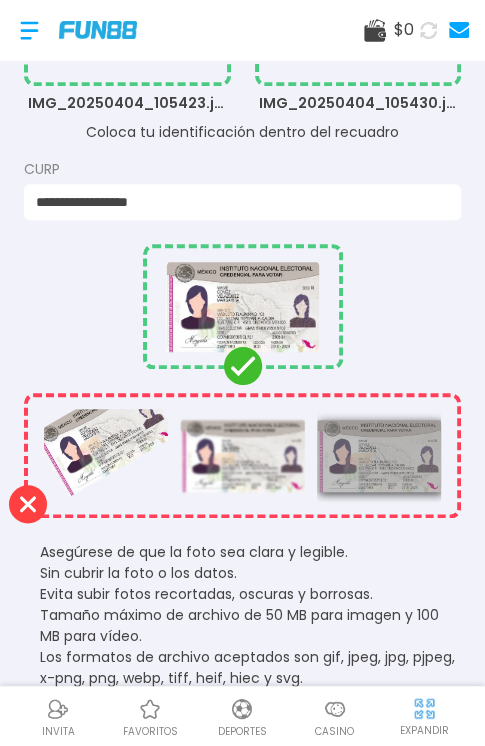 type on "**********" 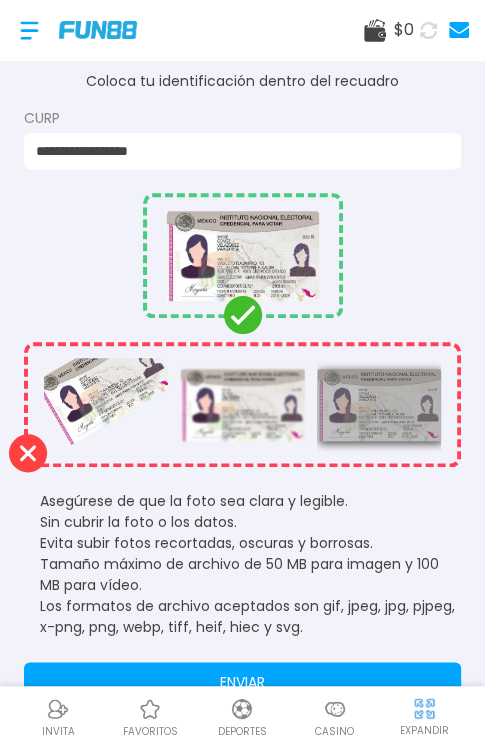 scroll, scrollTop: 499, scrollLeft: 0, axis: vertical 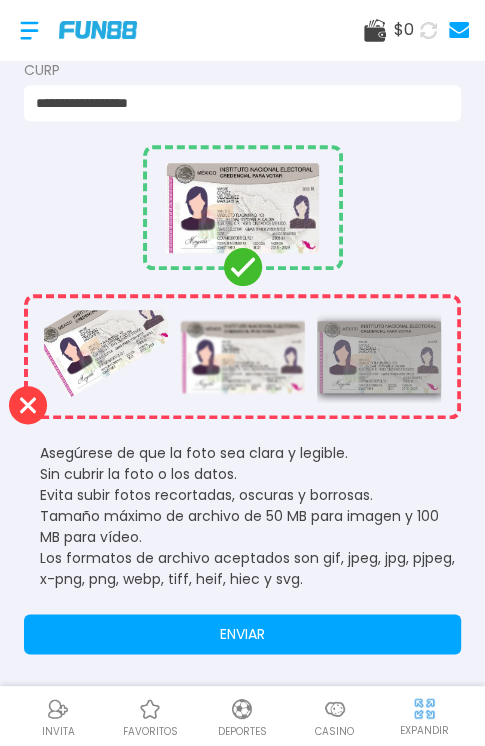 click on "ENVIAR" at bounding box center [242, 634] 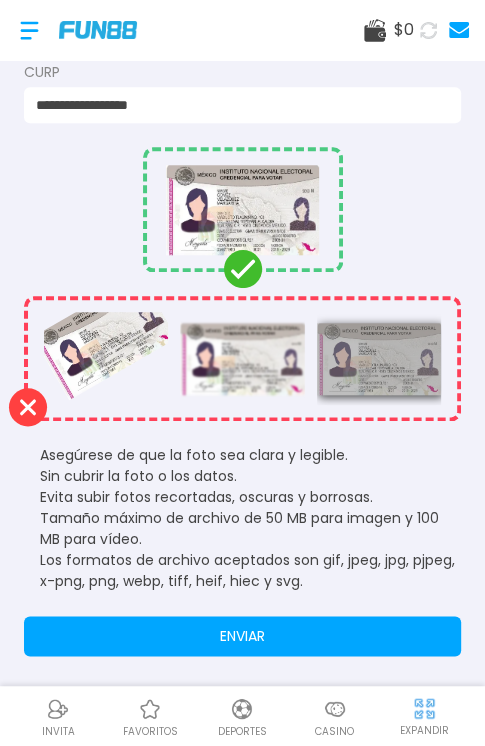 scroll, scrollTop: 499, scrollLeft: 0, axis: vertical 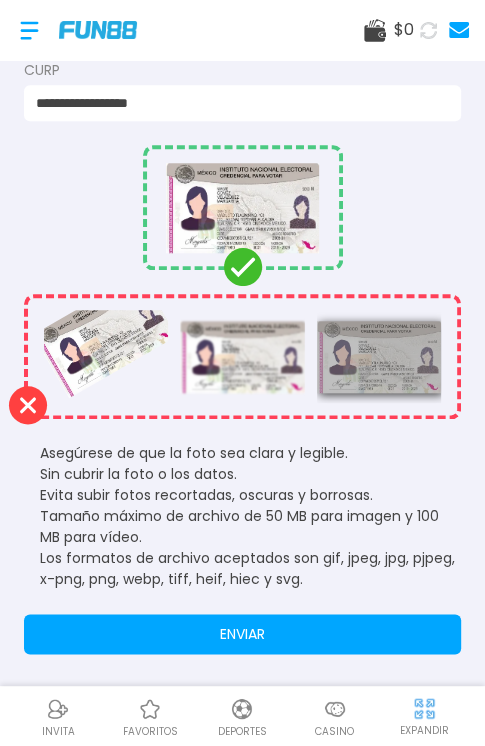 click on "ENVIAR" at bounding box center (242, 634) 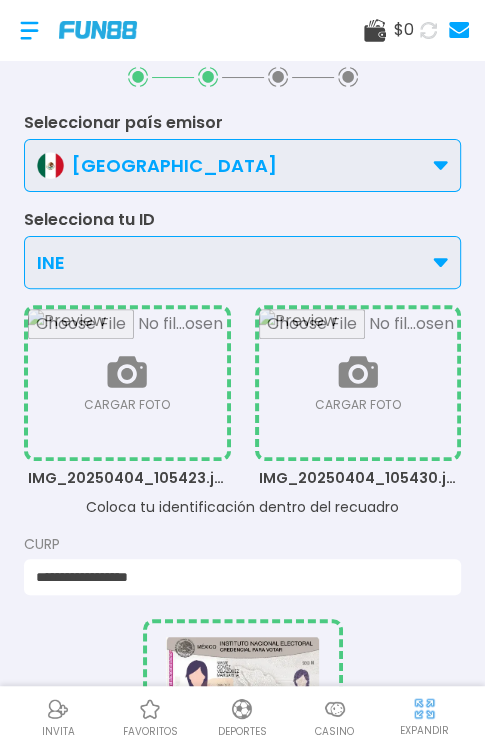 scroll, scrollTop: 0, scrollLeft: 0, axis: both 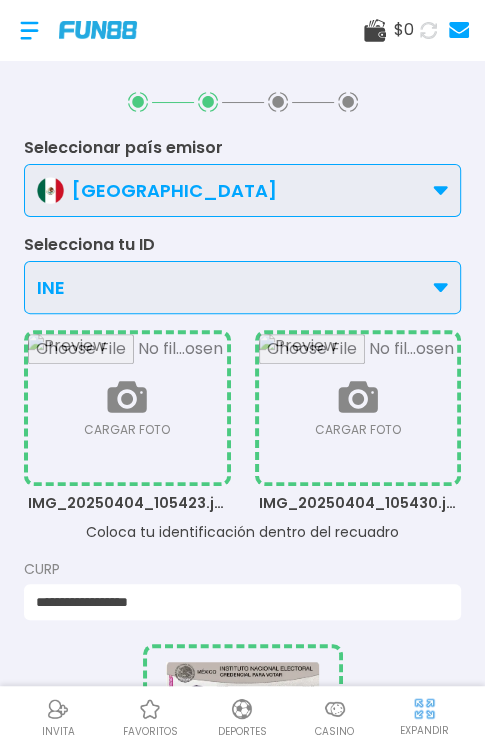 click at bounding box center [127, 408] 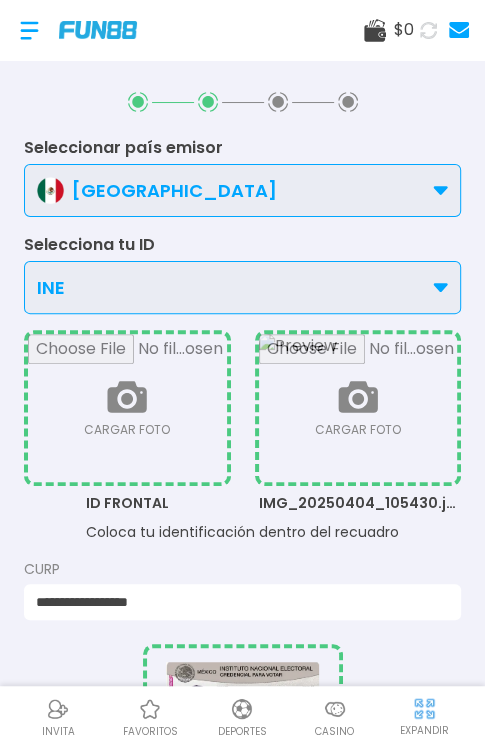 click at bounding box center (127, 408) 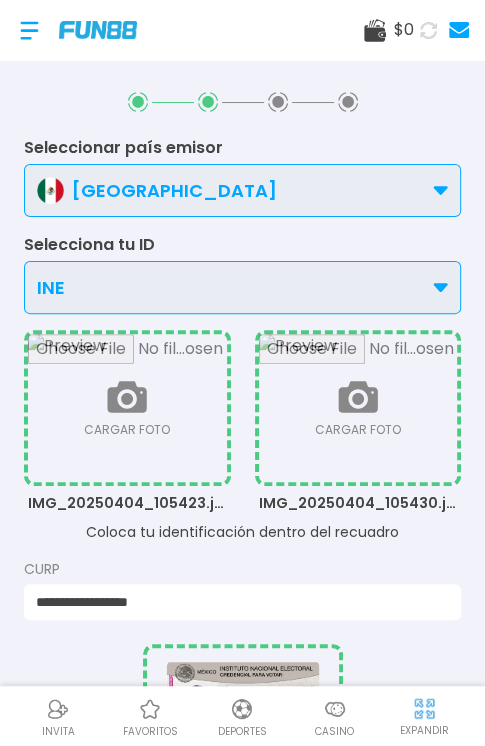 click at bounding box center (358, 408) 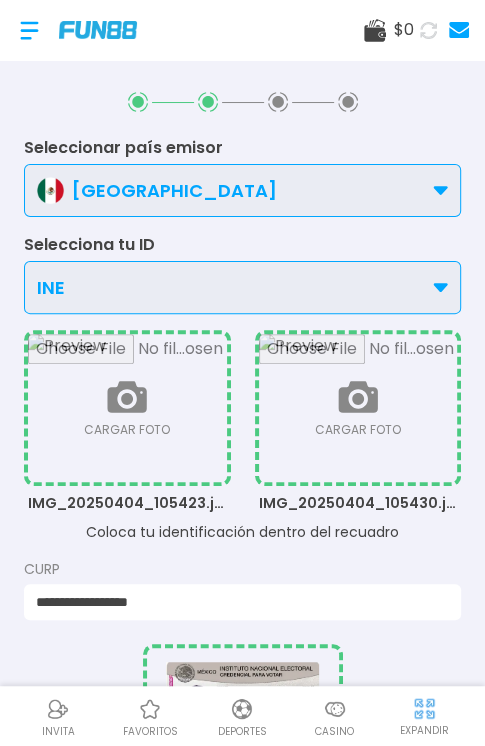 click at bounding box center [358, 408] 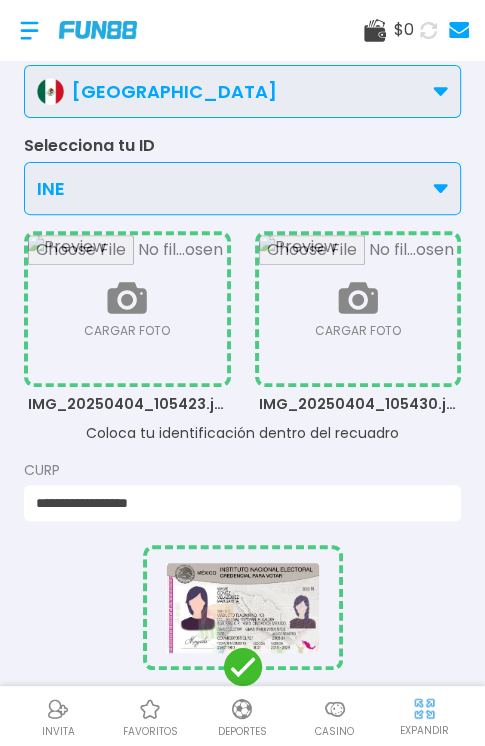 scroll, scrollTop: 100, scrollLeft: 0, axis: vertical 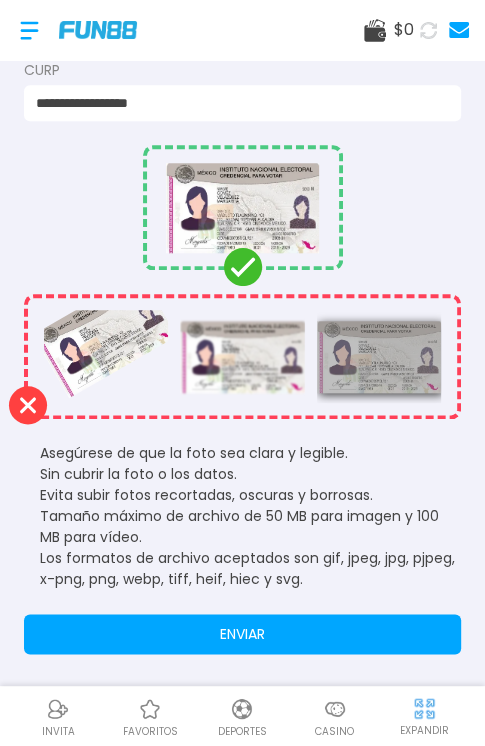 click on "ENVIAR" at bounding box center [242, 634] 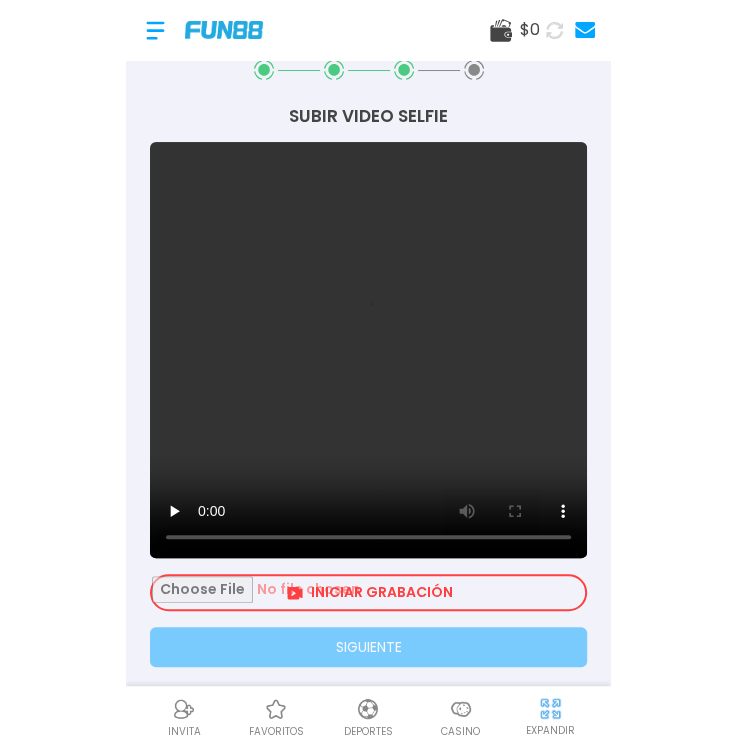 scroll, scrollTop: 60, scrollLeft: 0, axis: vertical 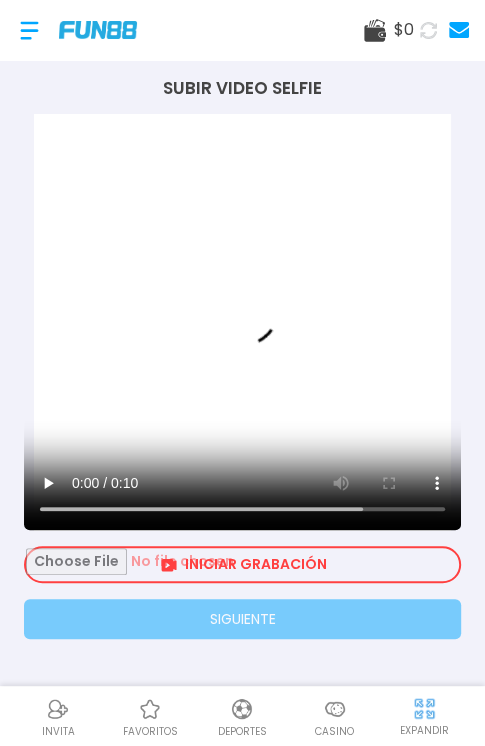 click at bounding box center [242, 564] 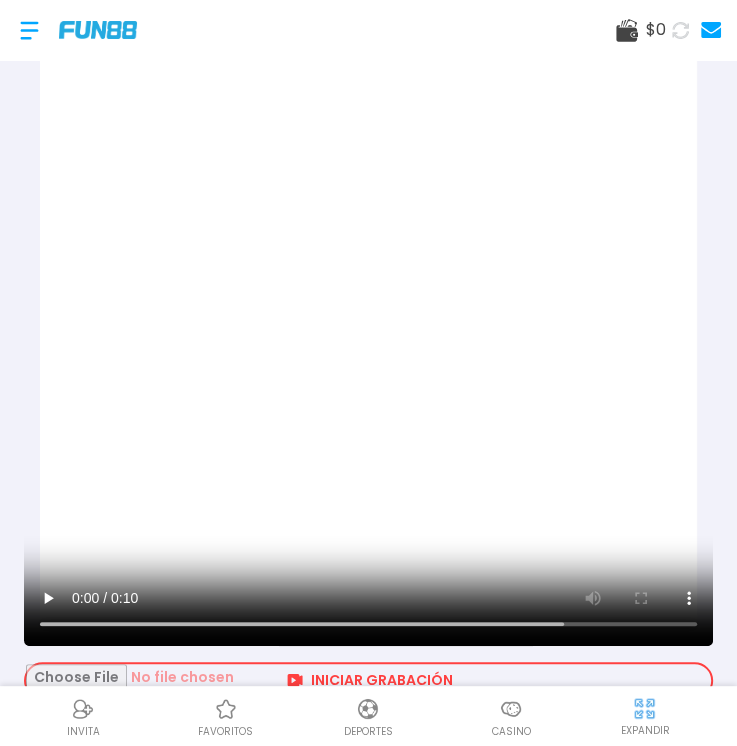 scroll, scrollTop: 286, scrollLeft: 0, axis: vertical 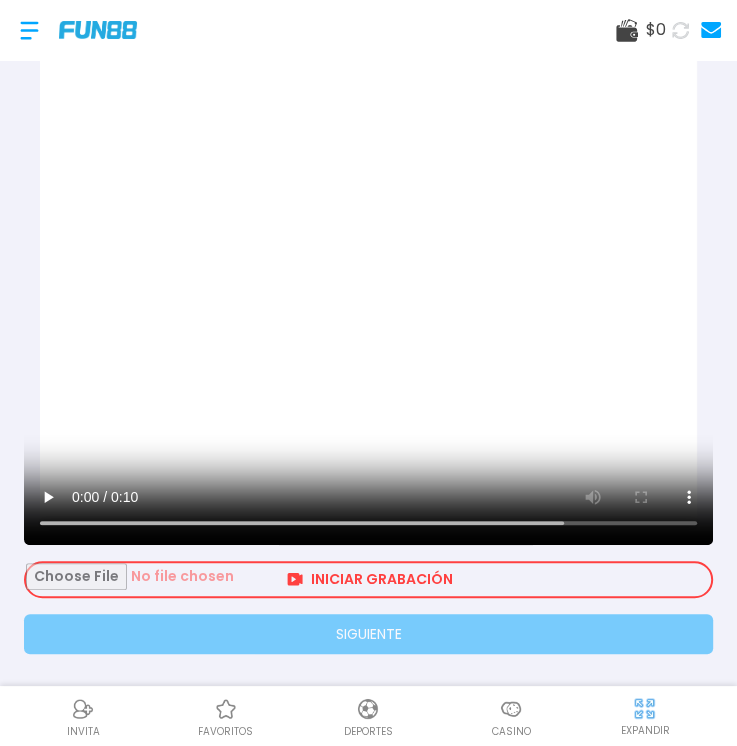 click at bounding box center (368, 579) 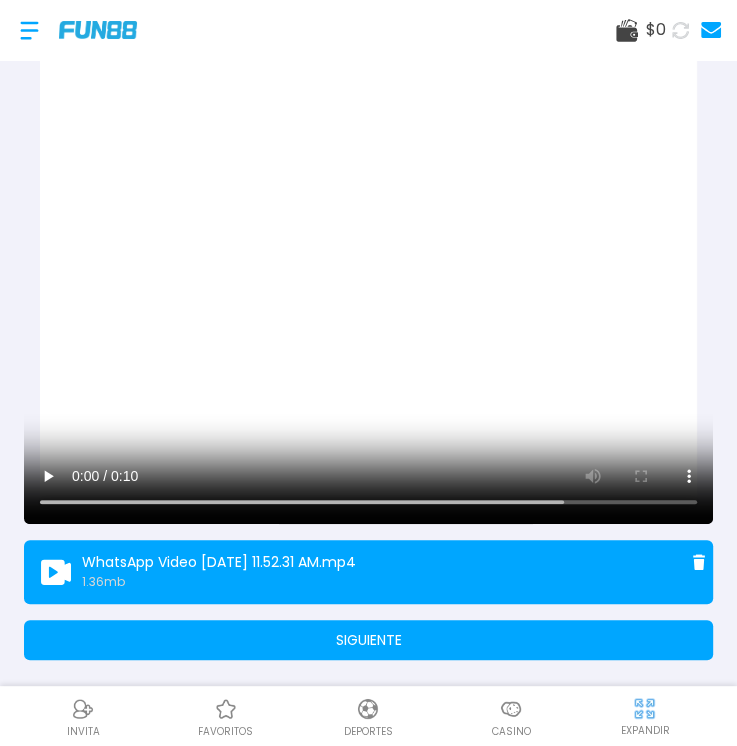 scroll, scrollTop: 312, scrollLeft: 0, axis: vertical 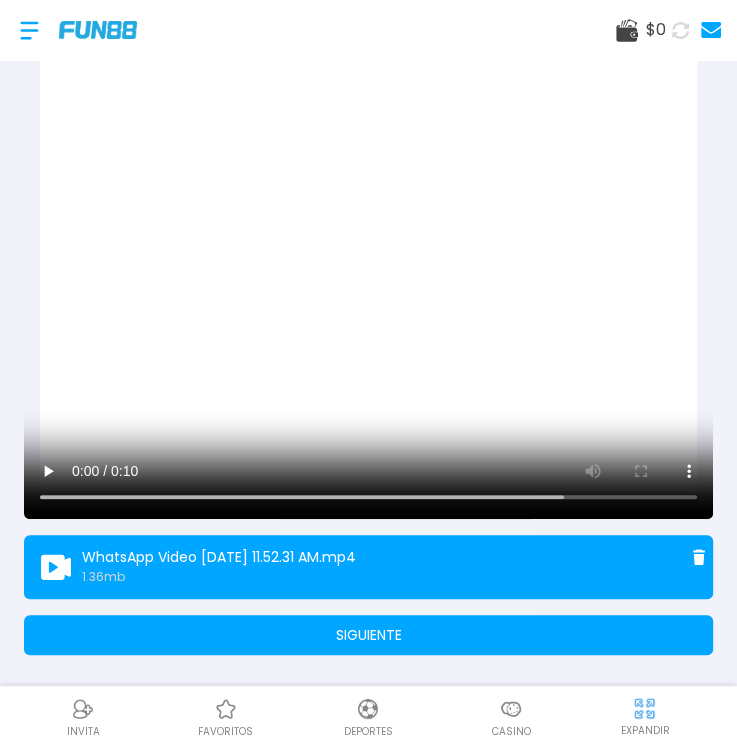 click on "SIGUIENTE" at bounding box center (368, 635) 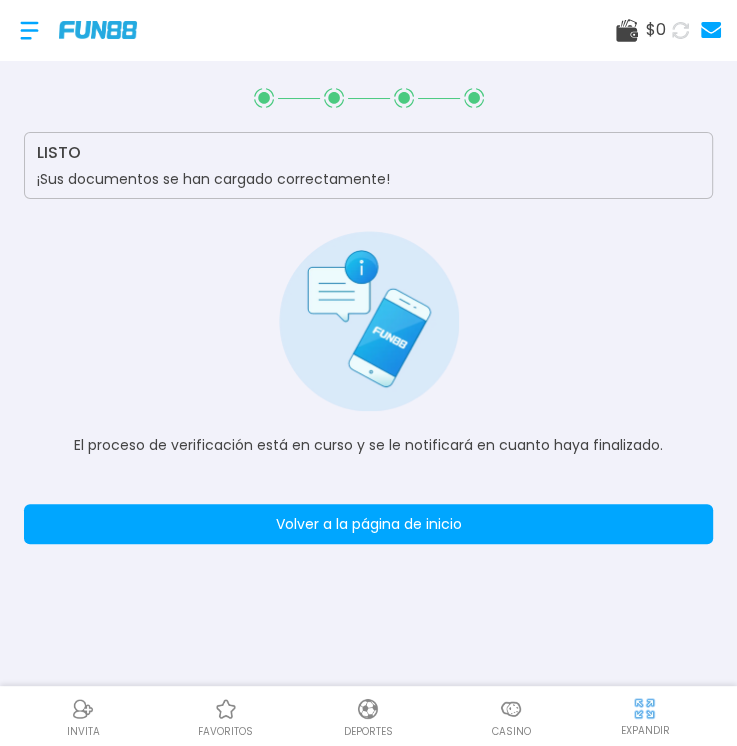 scroll, scrollTop: 0, scrollLeft: 0, axis: both 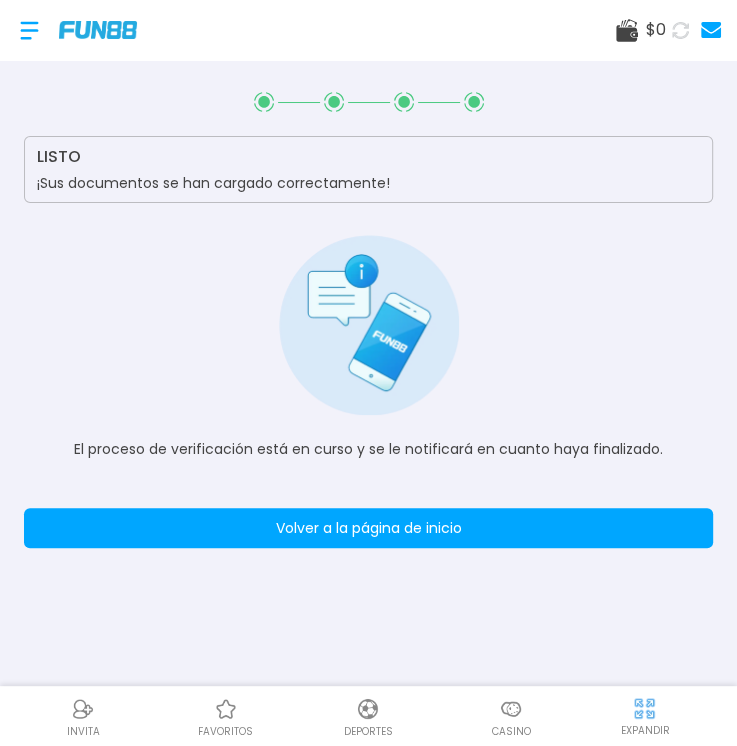 click on "Volver a la página de inicio" at bounding box center (368, 528) 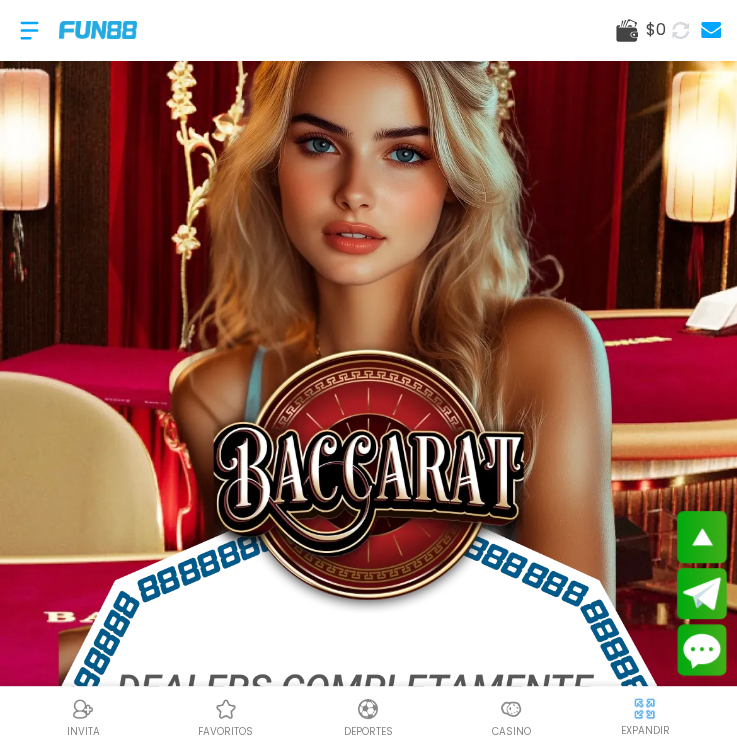 scroll, scrollTop: 0, scrollLeft: 0, axis: both 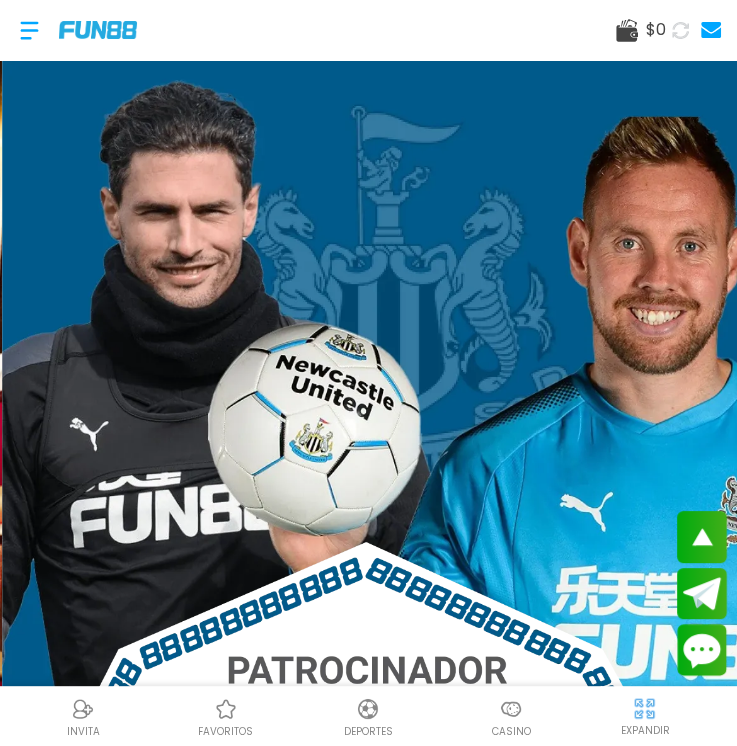 click 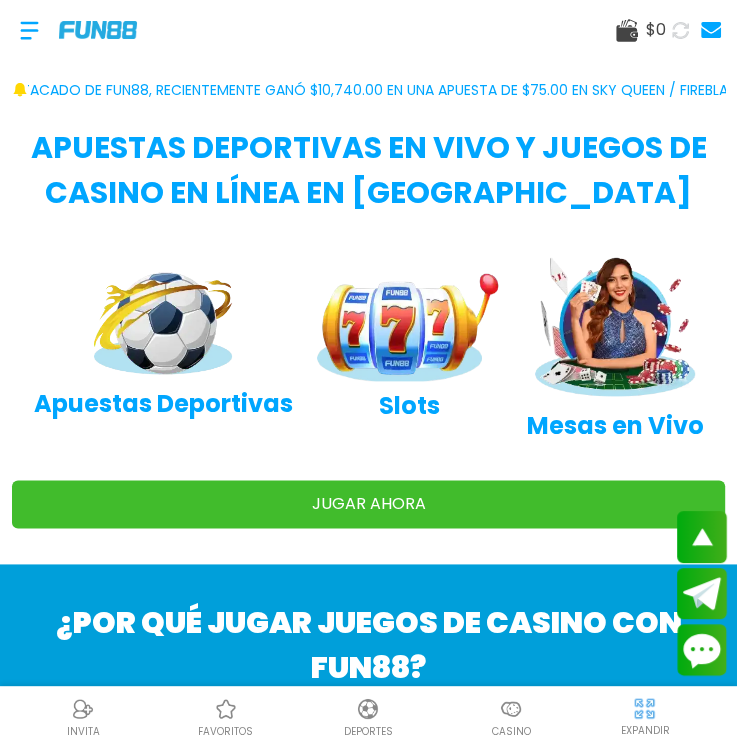scroll, scrollTop: 1100, scrollLeft: 0, axis: vertical 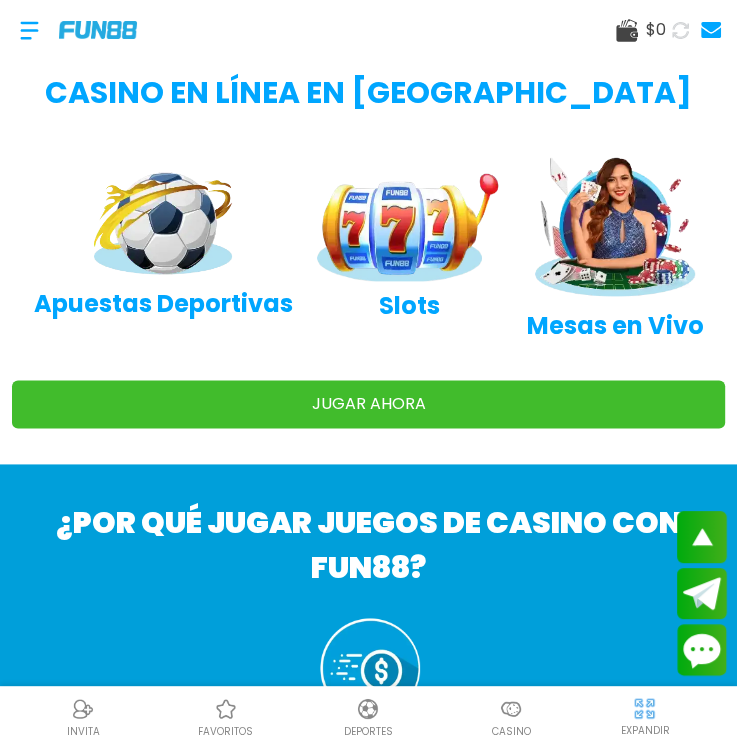 click on "JUGAR AHORA" at bounding box center (368, 404) 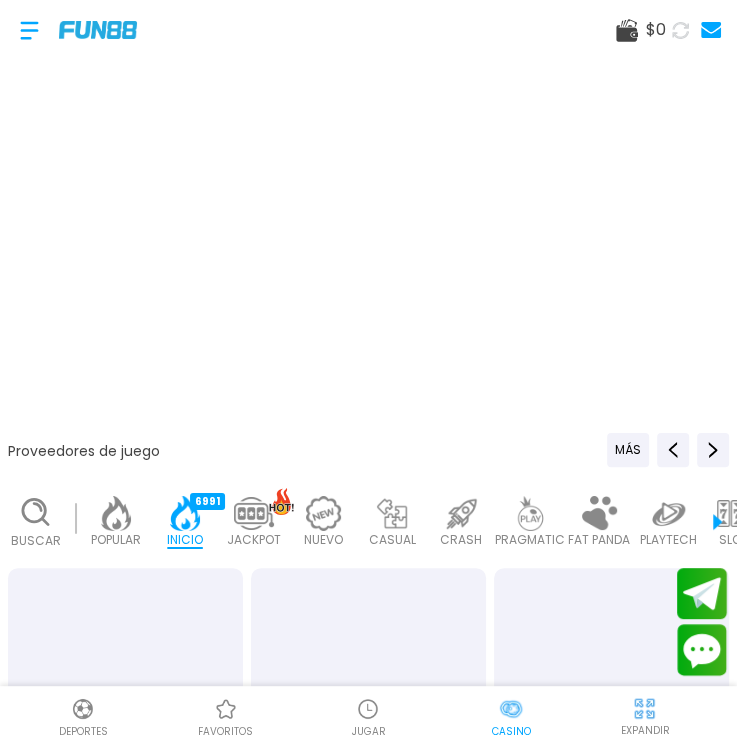 scroll, scrollTop: 0, scrollLeft: 50, axis: horizontal 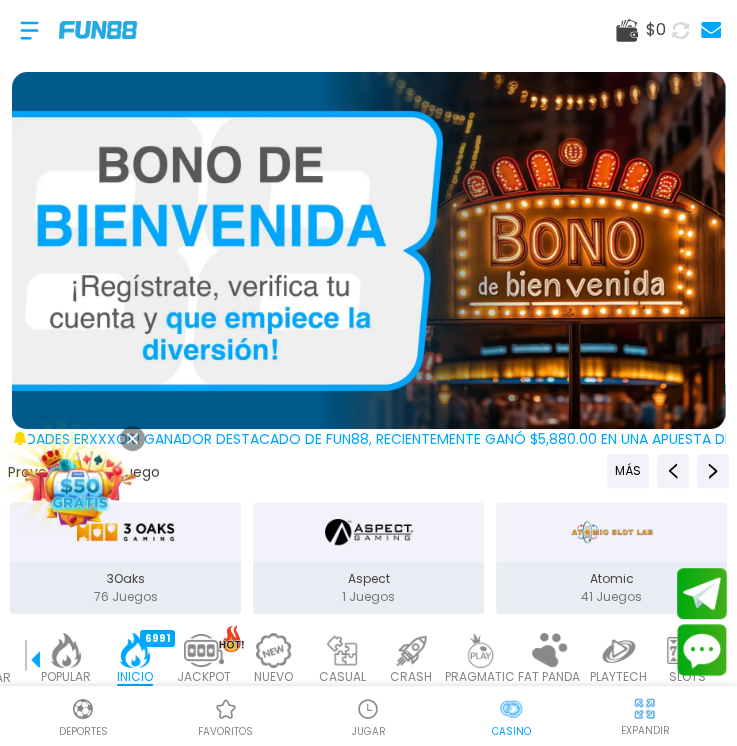 click at bounding box center [368, 250] 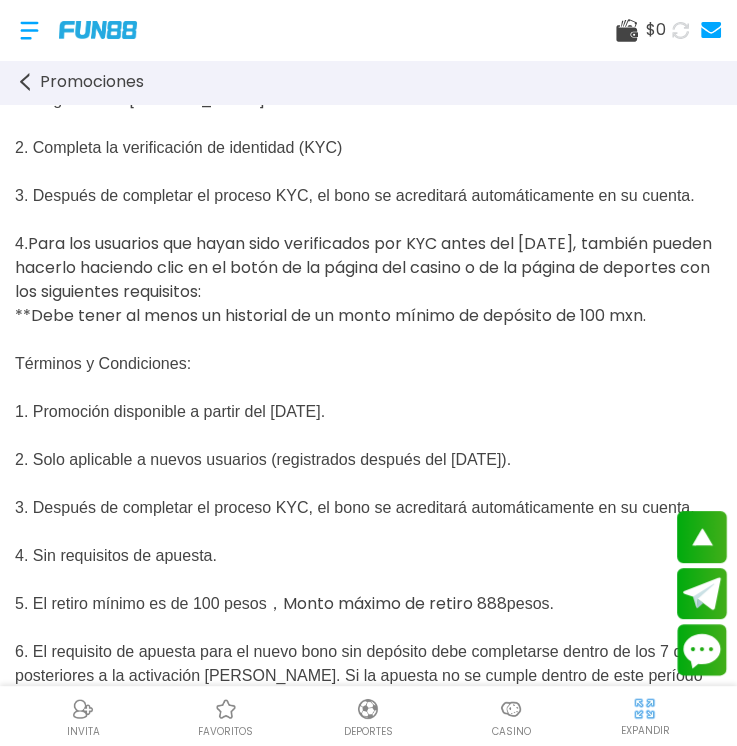 scroll, scrollTop: 0, scrollLeft: 0, axis: both 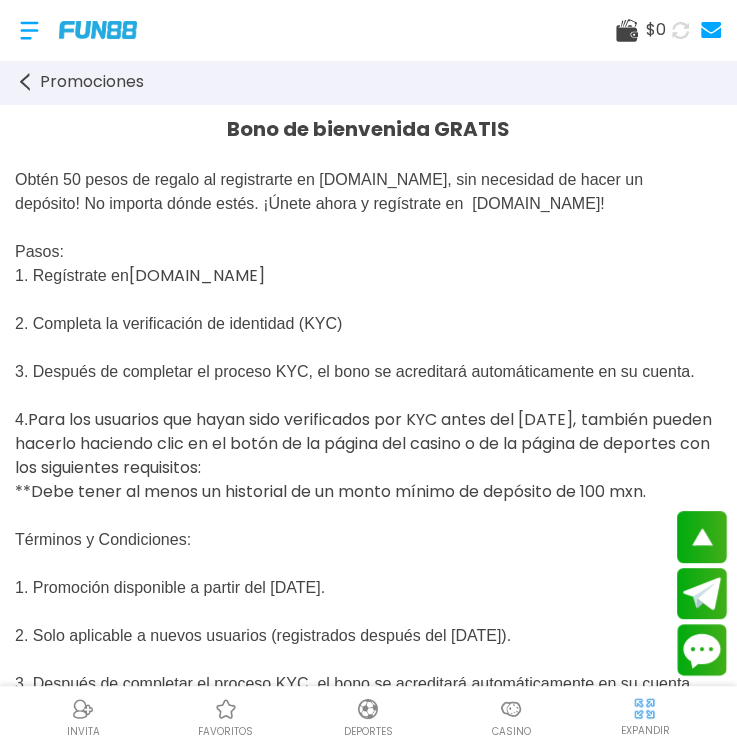 click 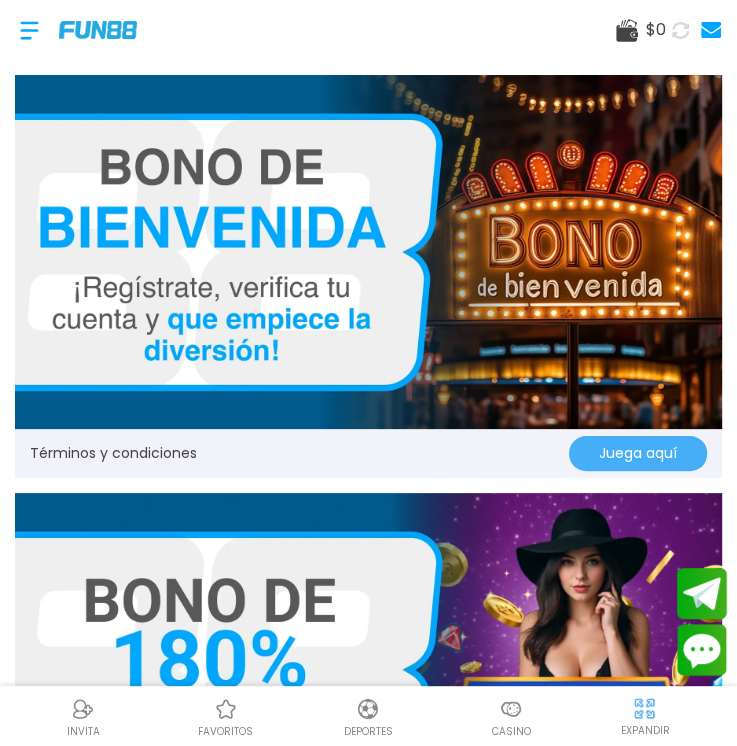 click on "Juega aquí" at bounding box center (638, 453) 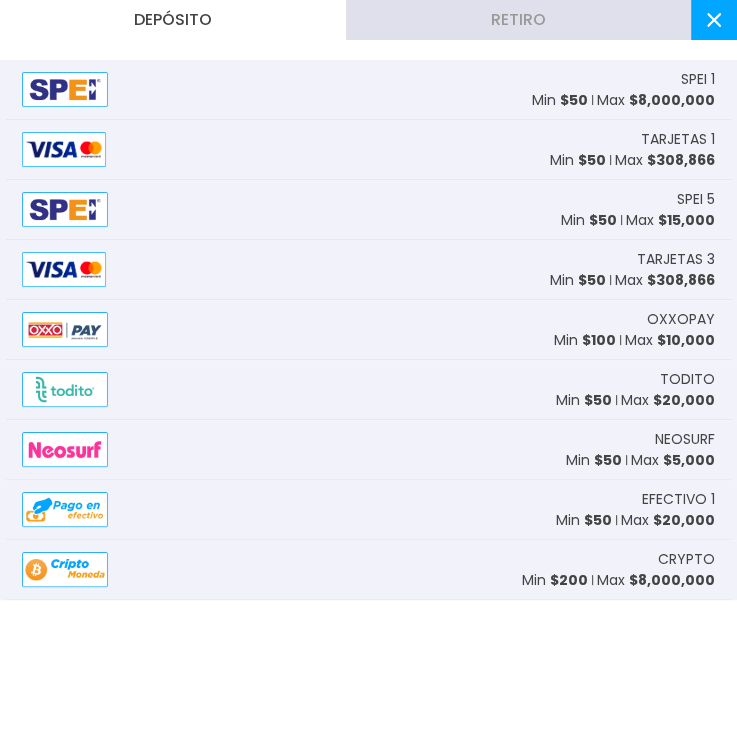 scroll, scrollTop: 300, scrollLeft: 0, axis: vertical 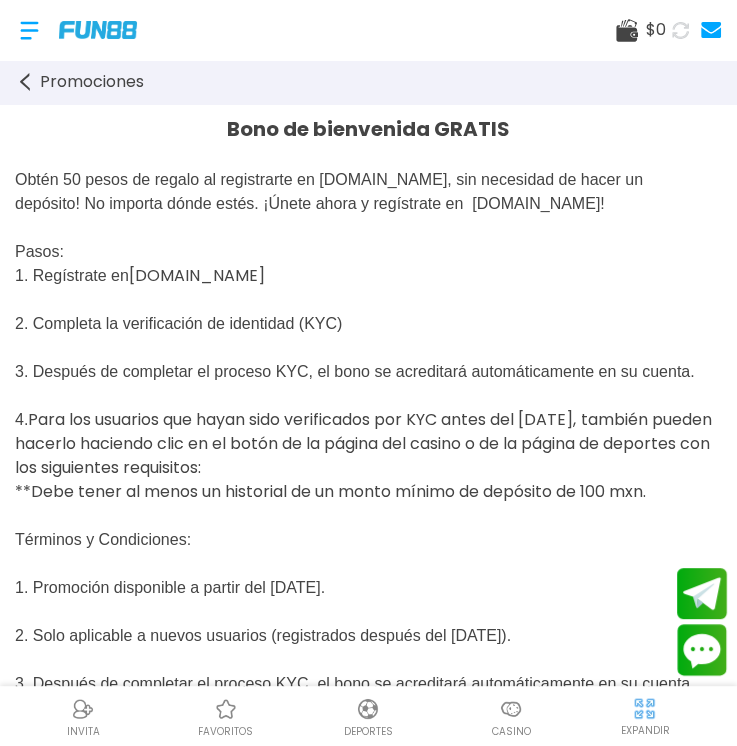 click on "Promociones" at bounding box center [92, 82] 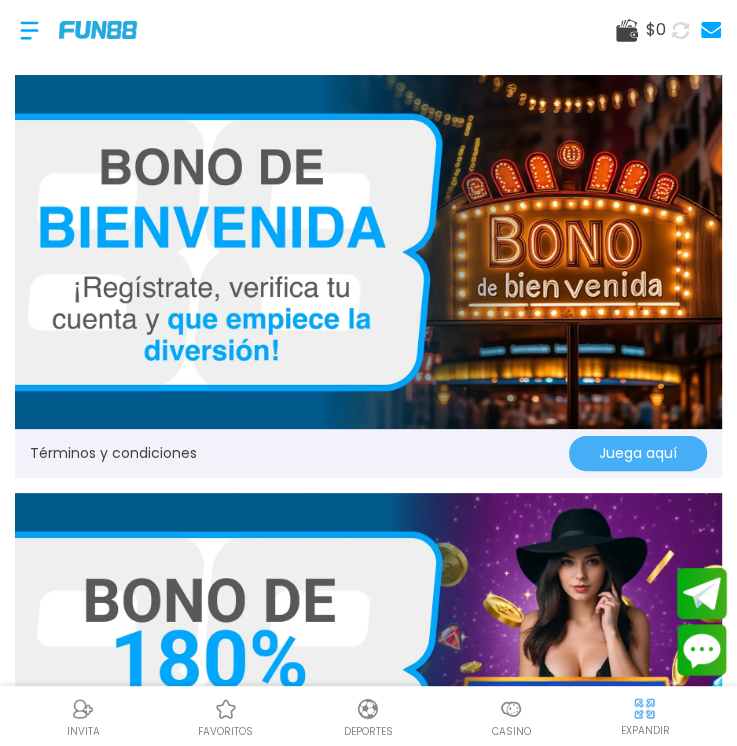 click at bounding box center (711, 30) 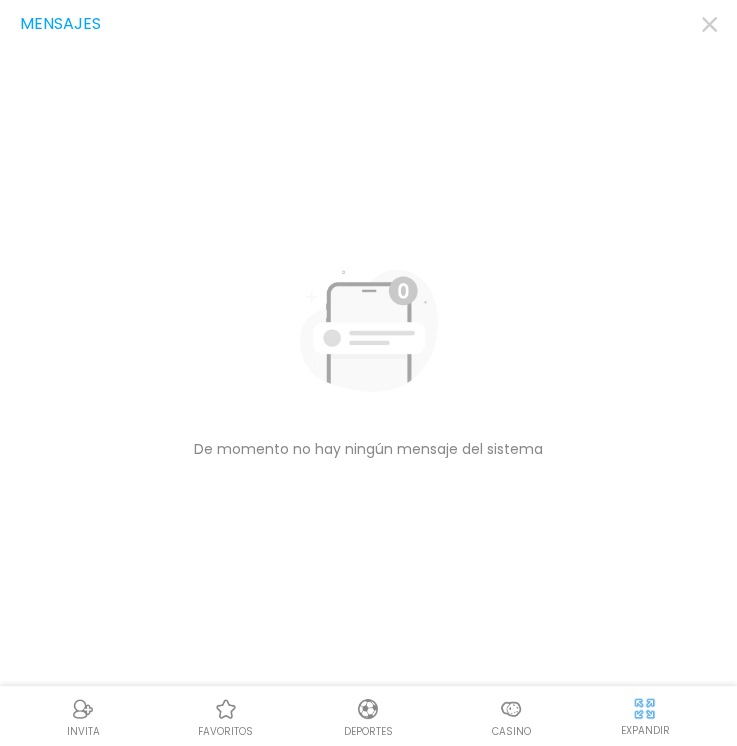 click on "Mensajes De momento no hay ningún mensaje del sistema" at bounding box center [368, 373] 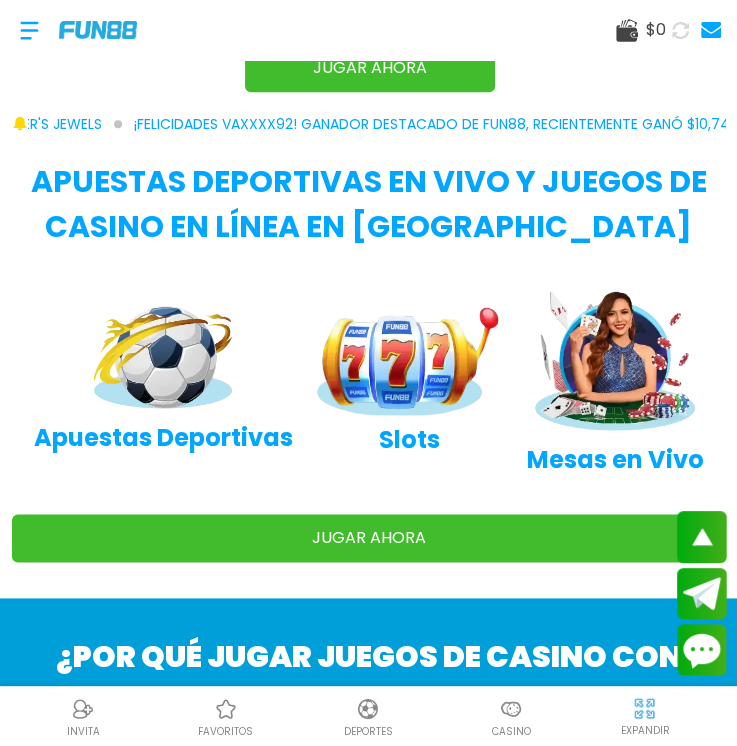 scroll, scrollTop: 1000, scrollLeft: 0, axis: vertical 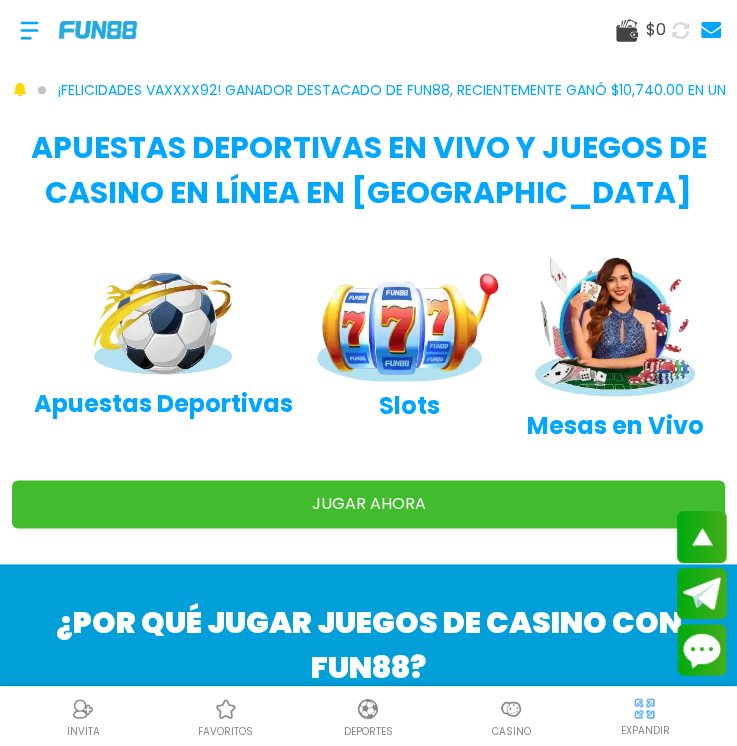 click on "JUGAR AHORA" at bounding box center (368, 504) 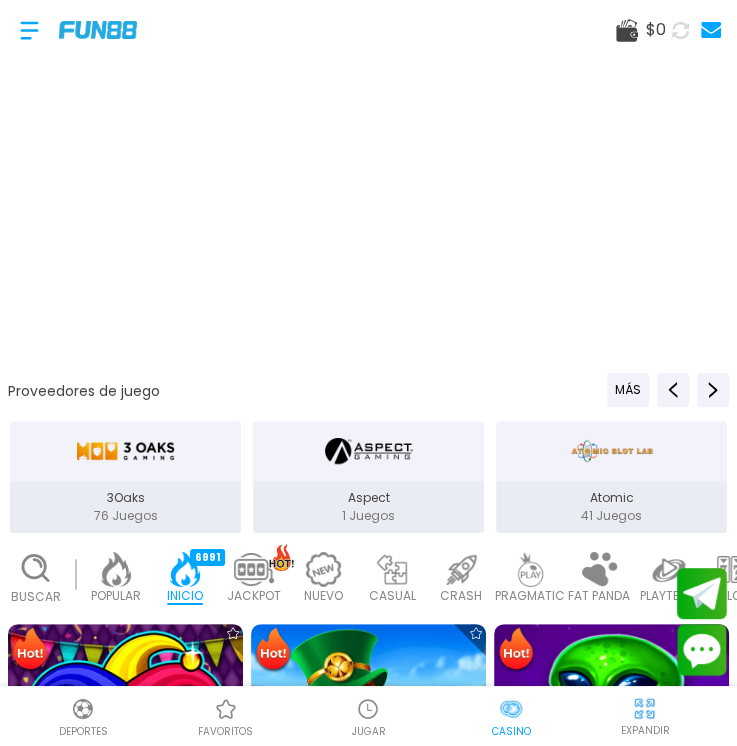 scroll, scrollTop: 0, scrollLeft: 0, axis: both 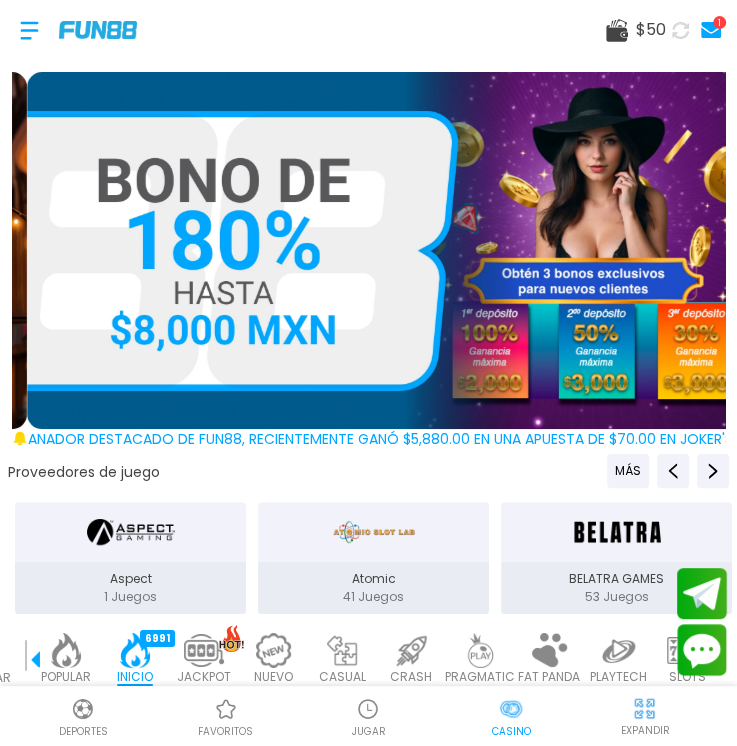 click at bounding box center [383, 250] 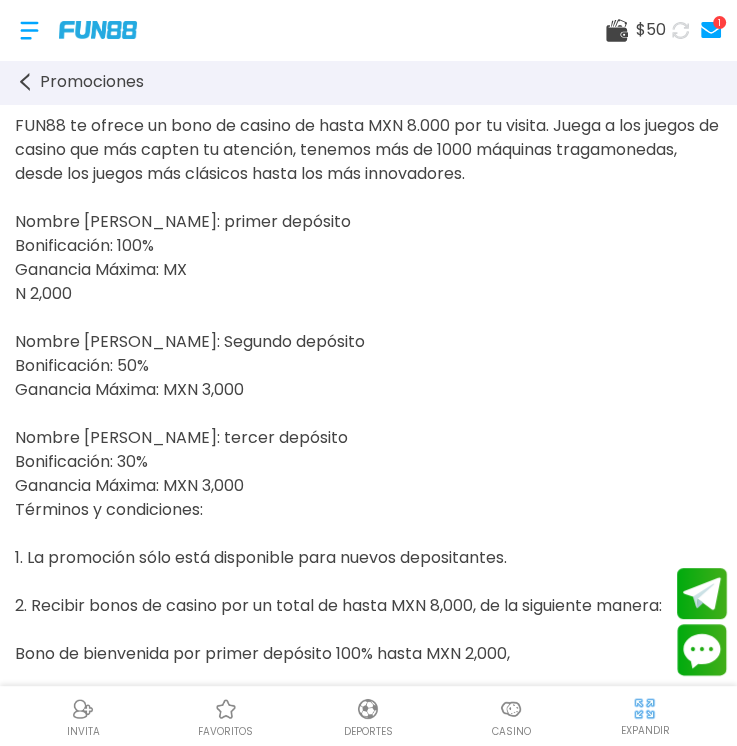 click 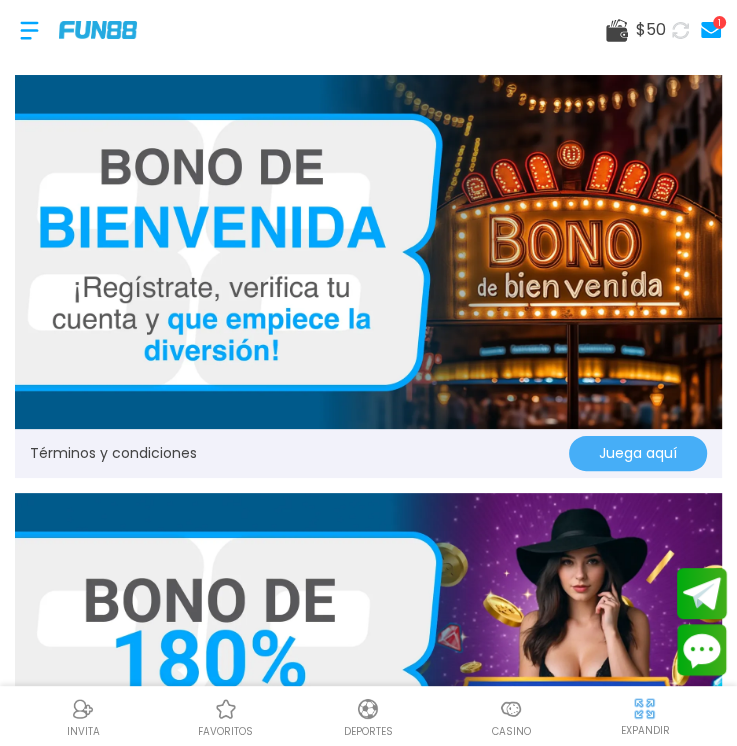 click at bounding box center (368, 252) 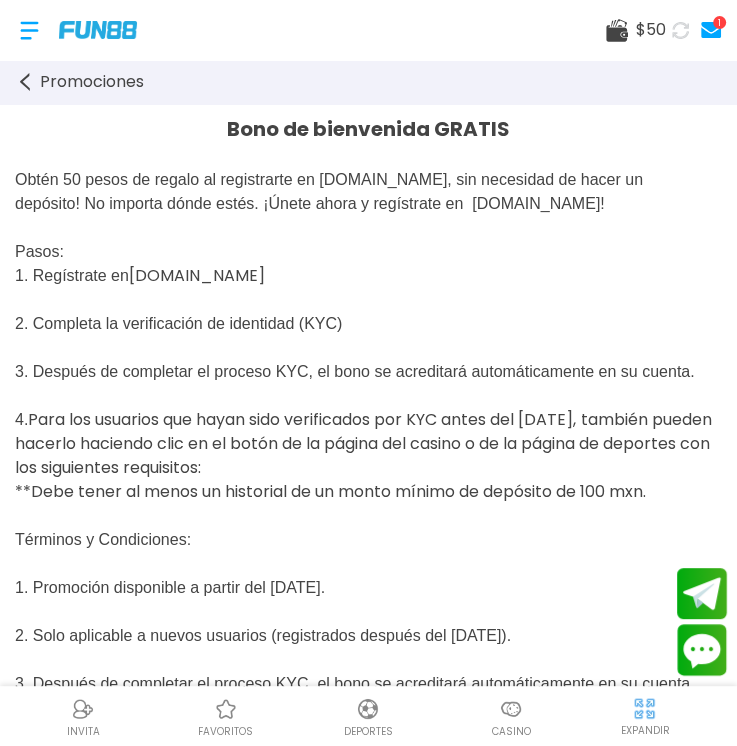 click 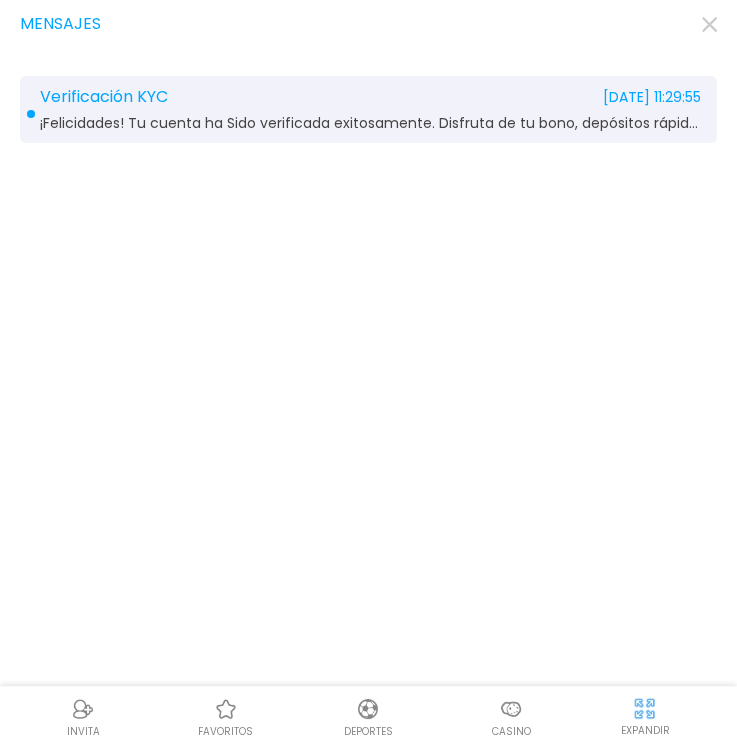 click on "Verificación KYC [DATE] 11:29:55 ¡Felicidades! Tu cuenta ha Sido verificada exitosamente. Disfruta de tu bono, depósitos rápidos y retiros en 20 minutos.!" at bounding box center (368, 109) 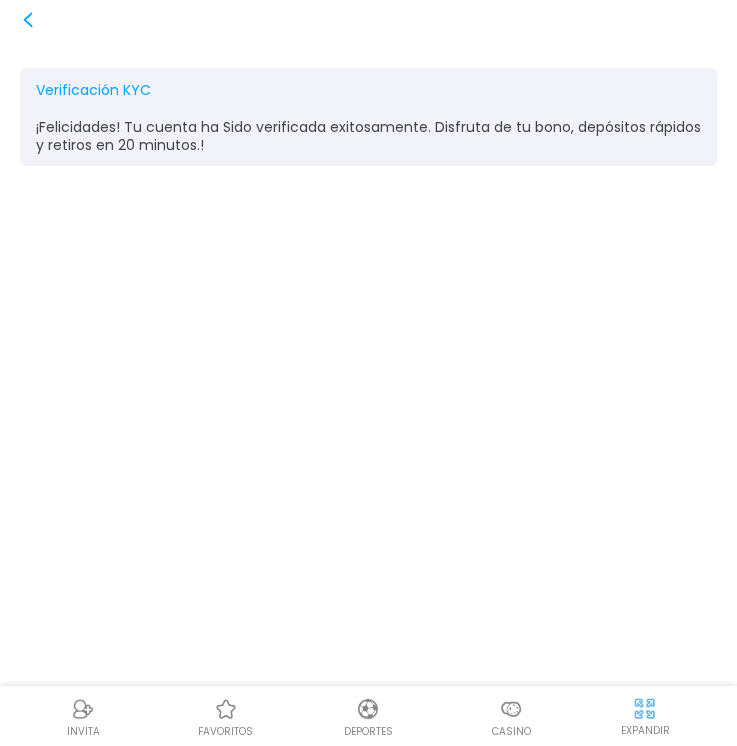 click 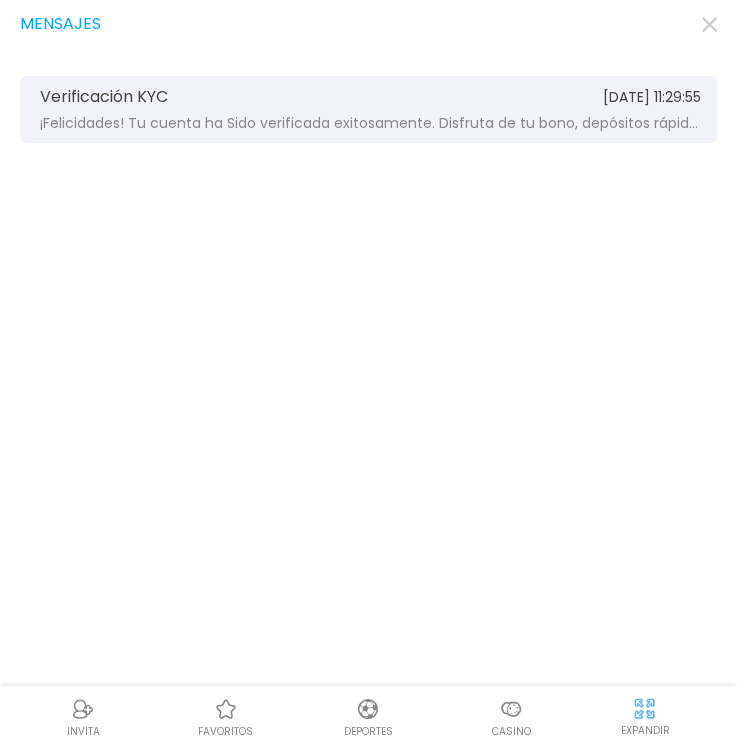 click on "Mensajes" at bounding box center [368, 24] 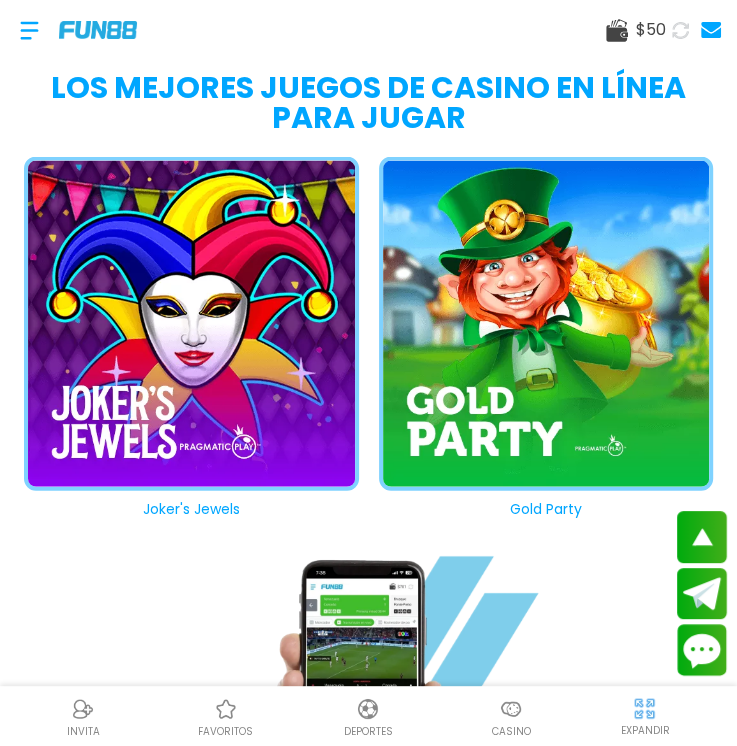 scroll, scrollTop: 2100, scrollLeft: 0, axis: vertical 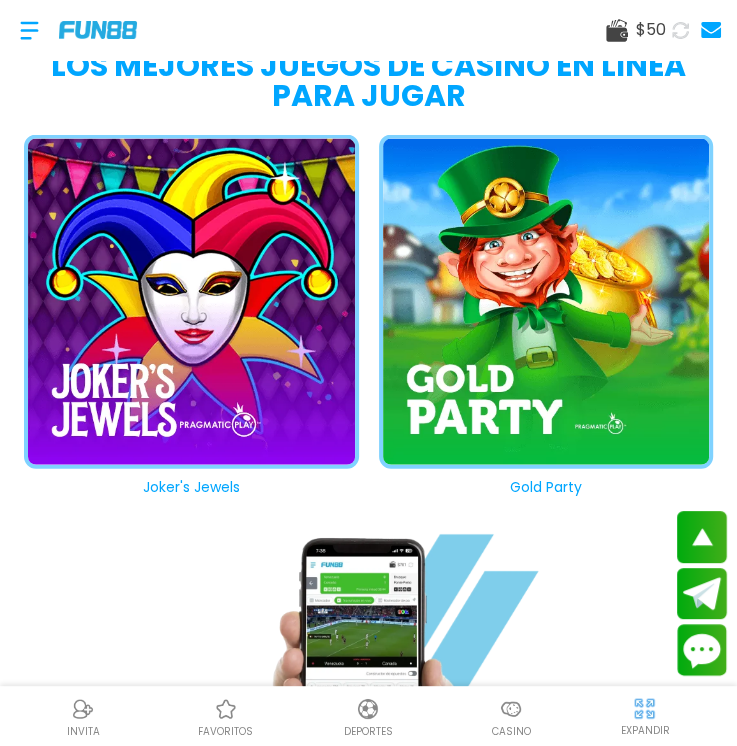 click on "Gold Party" at bounding box center [536, 317] 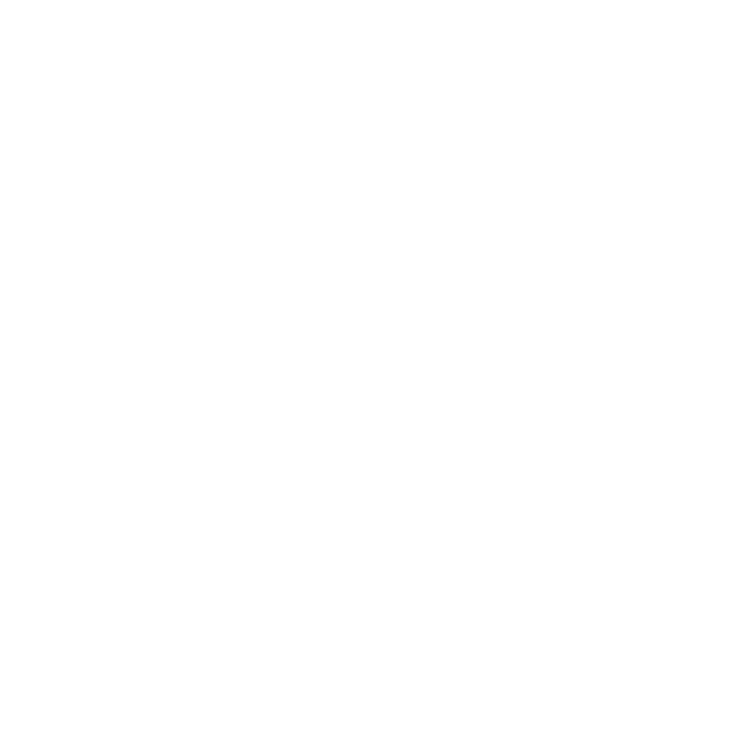 scroll, scrollTop: 0, scrollLeft: 0, axis: both 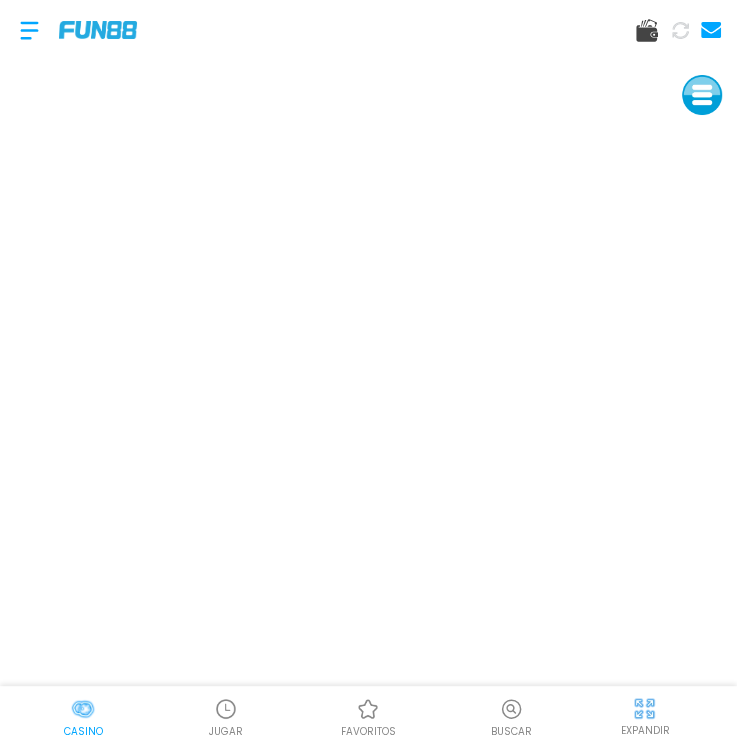 click at bounding box center [29, 30] 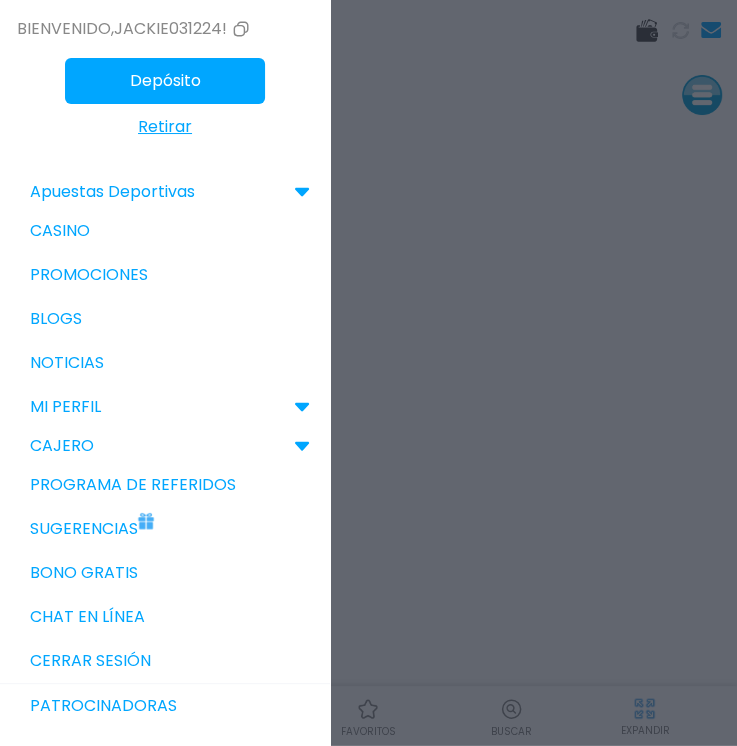 click at bounding box center (368, 373) 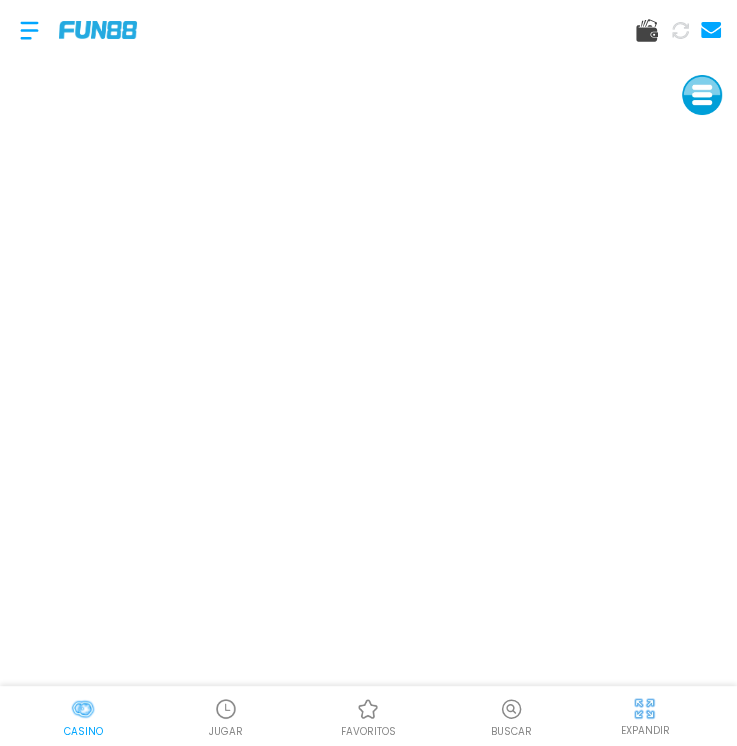 click at bounding box center [651, 30] 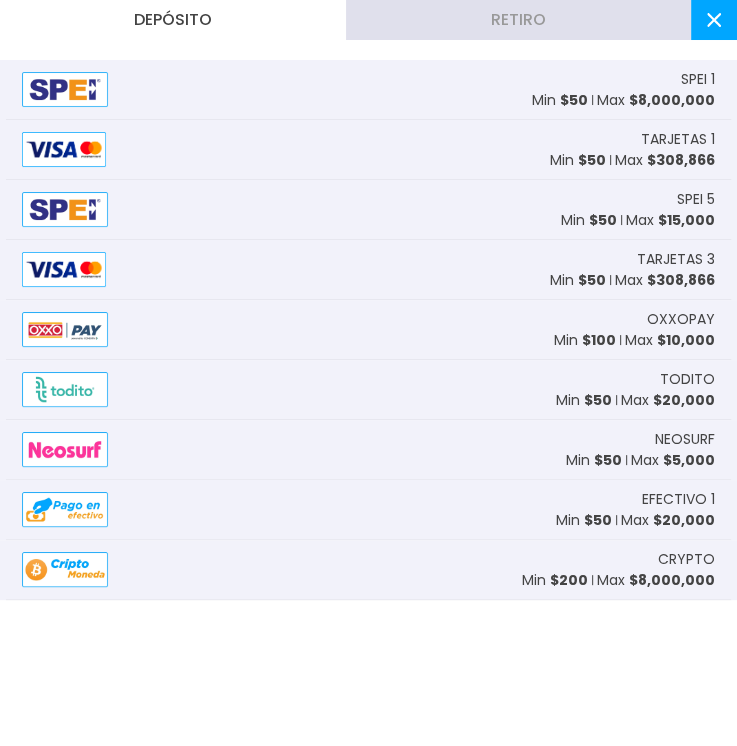 click at bounding box center (714, 20) 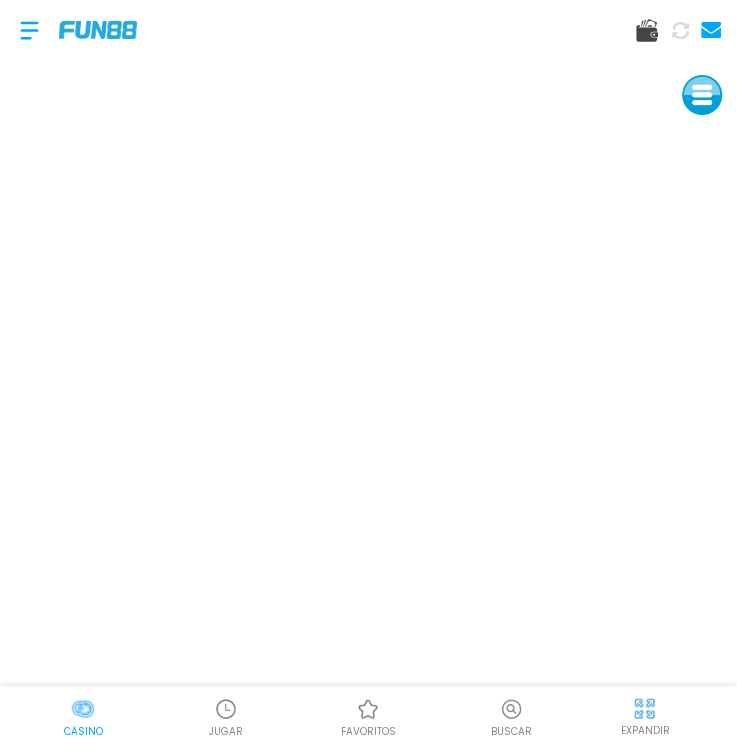 click at bounding box center (29, 30) 